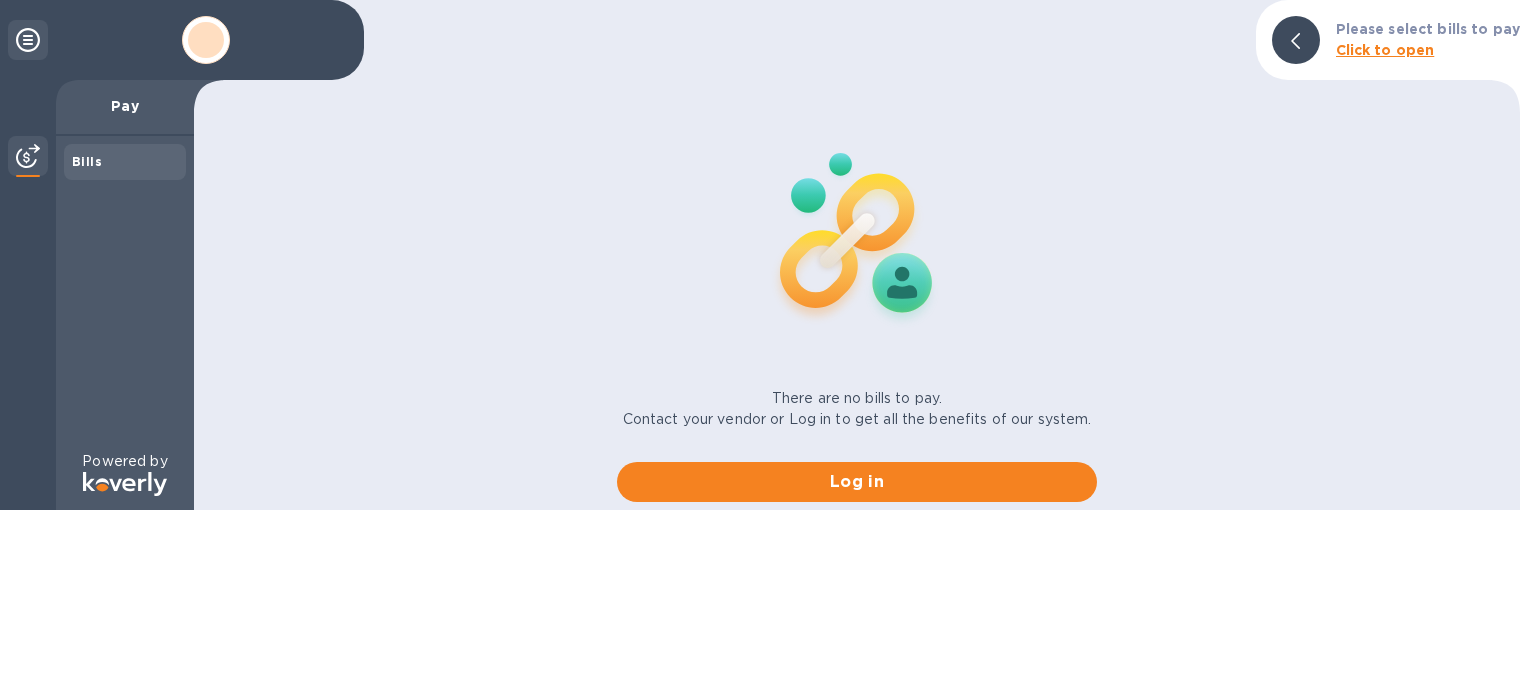 scroll, scrollTop: 0, scrollLeft: 0, axis: both 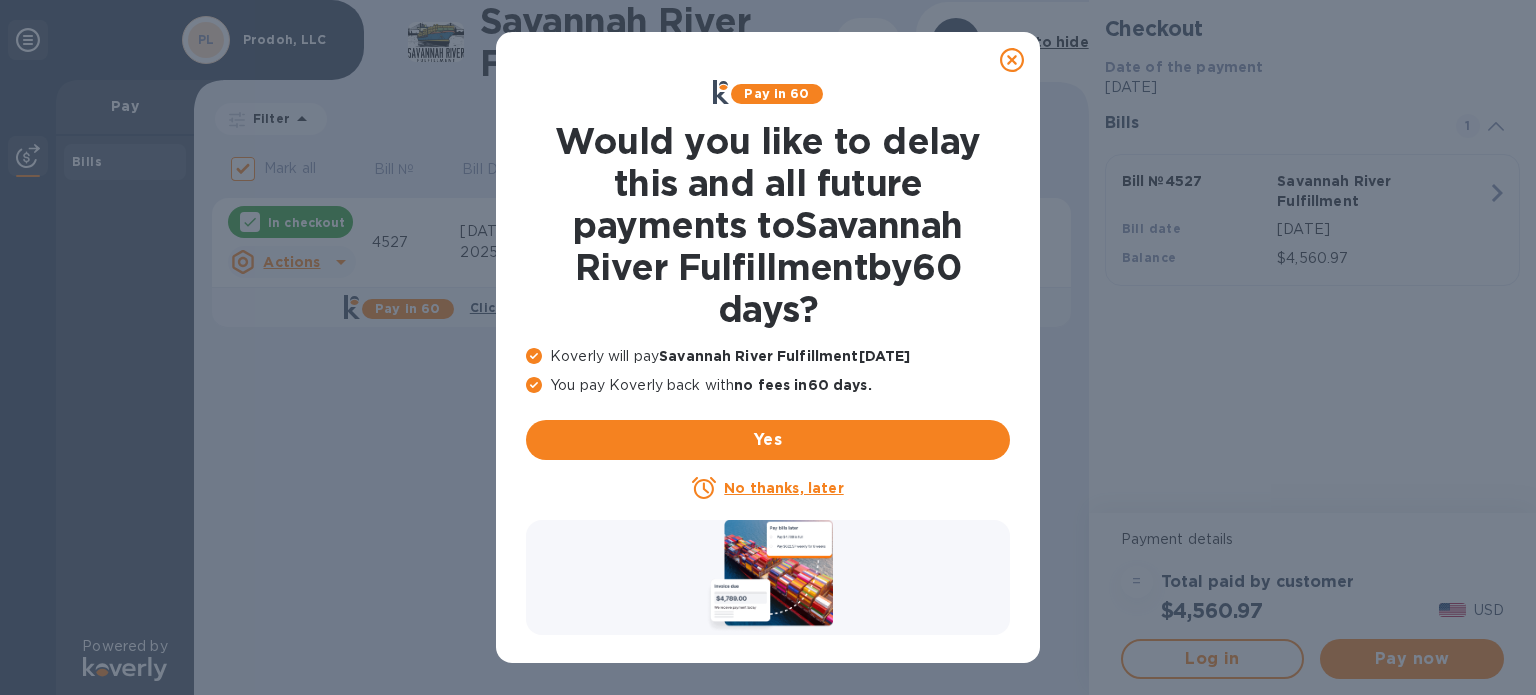 click 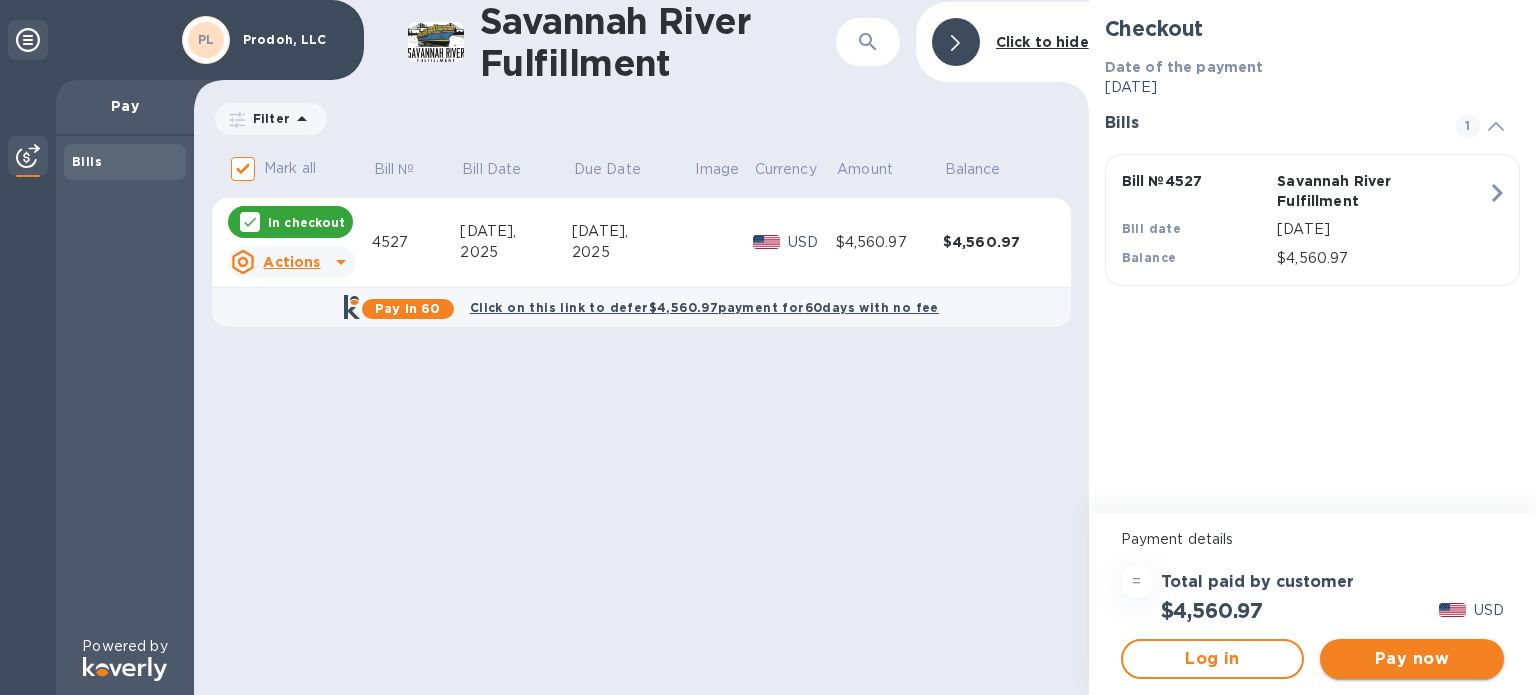 click on "Pay now" at bounding box center (1412, 659) 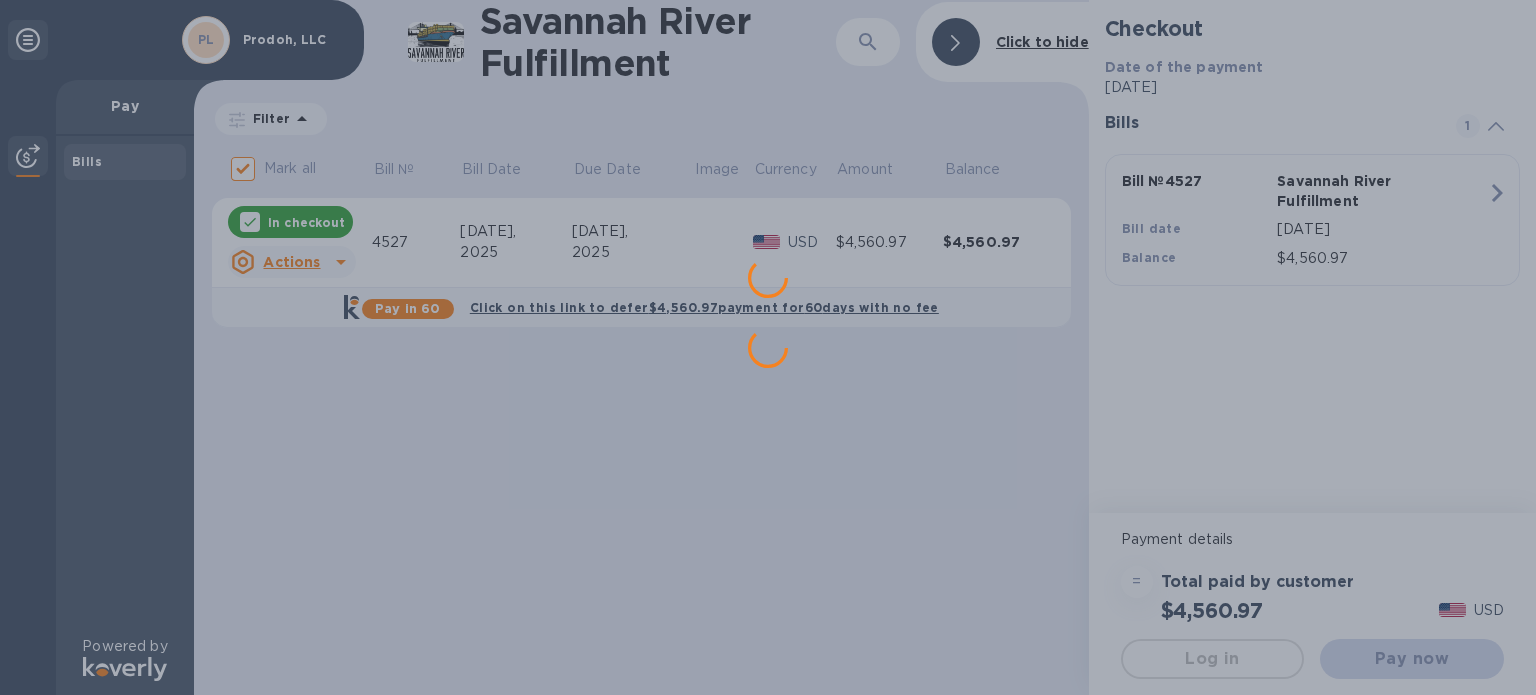 scroll, scrollTop: 0, scrollLeft: 0, axis: both 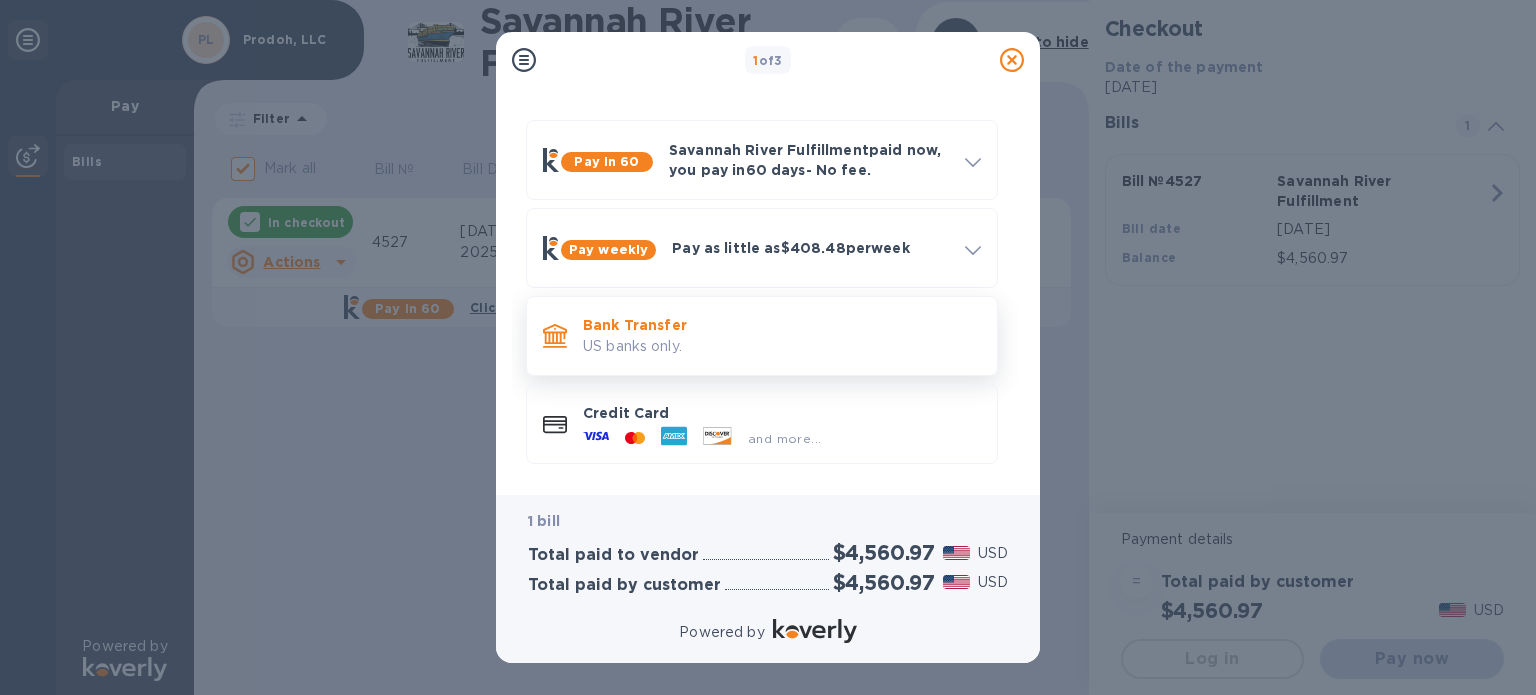 click on "US banks only." at bounding box center (782, 346) 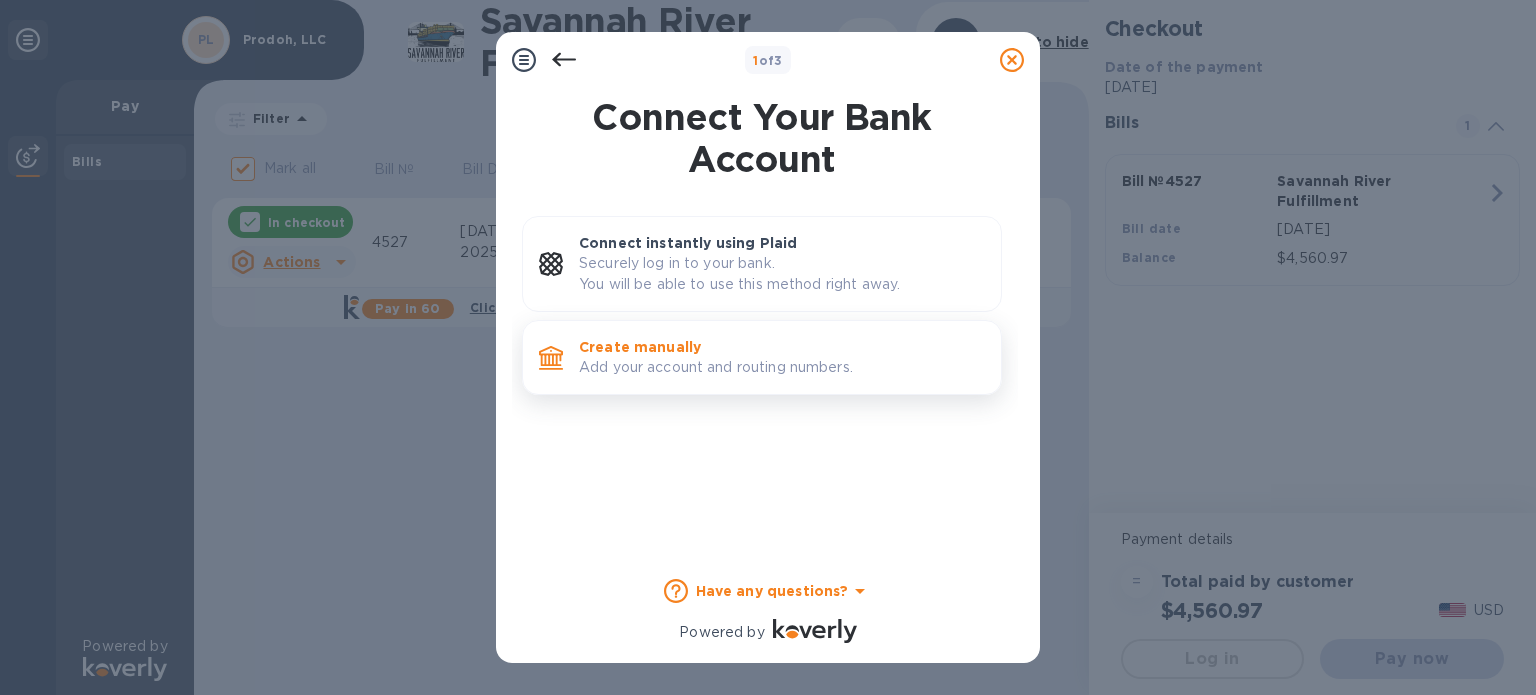 click on "Create manually" at bounding box center [782, 347] 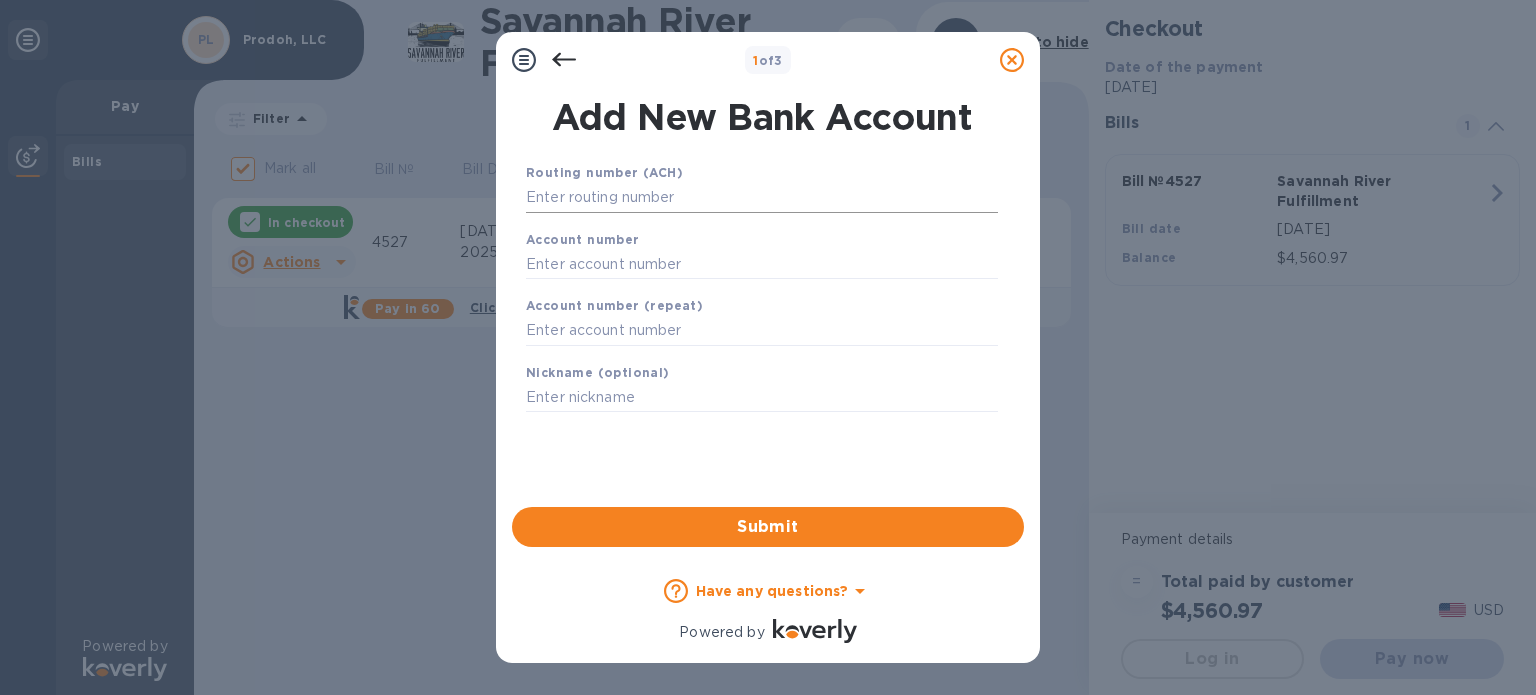 click at bounding box center (762, 198) 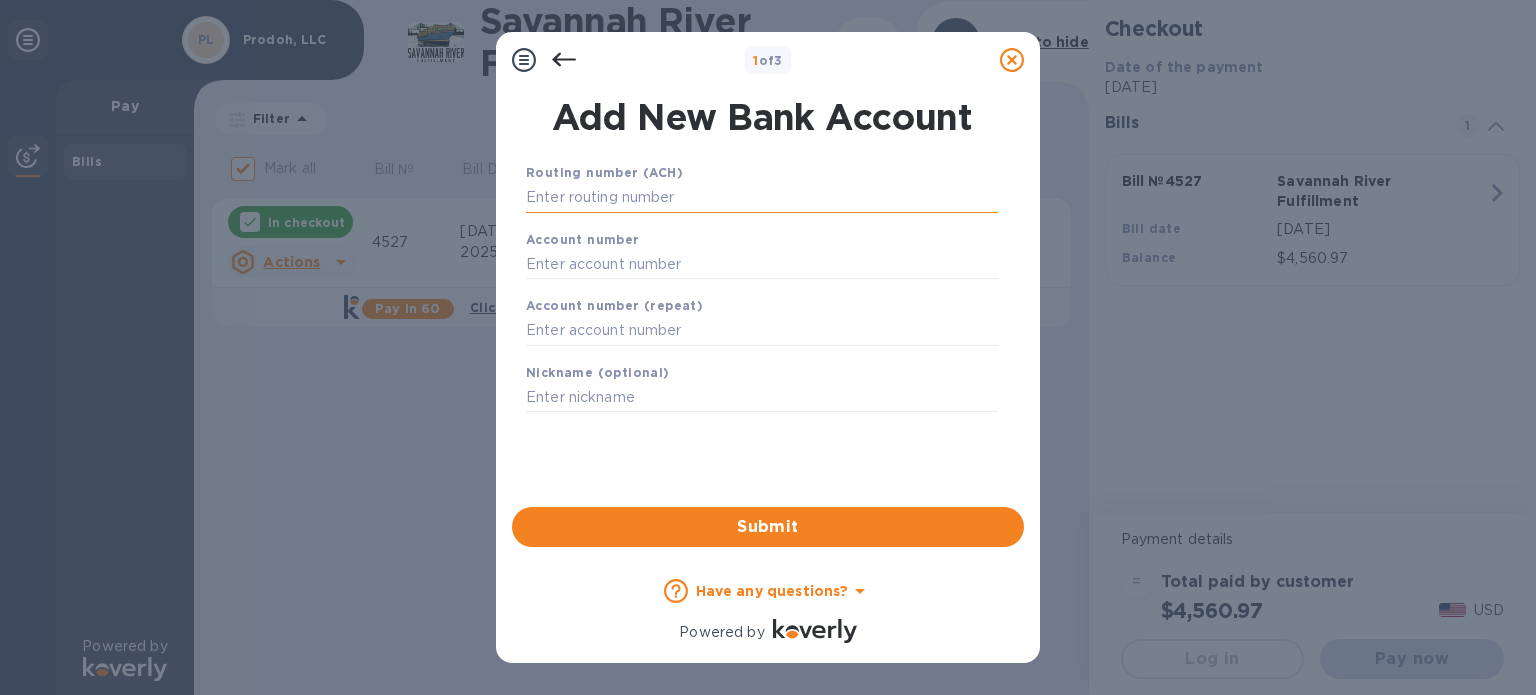 paste on "044101305" 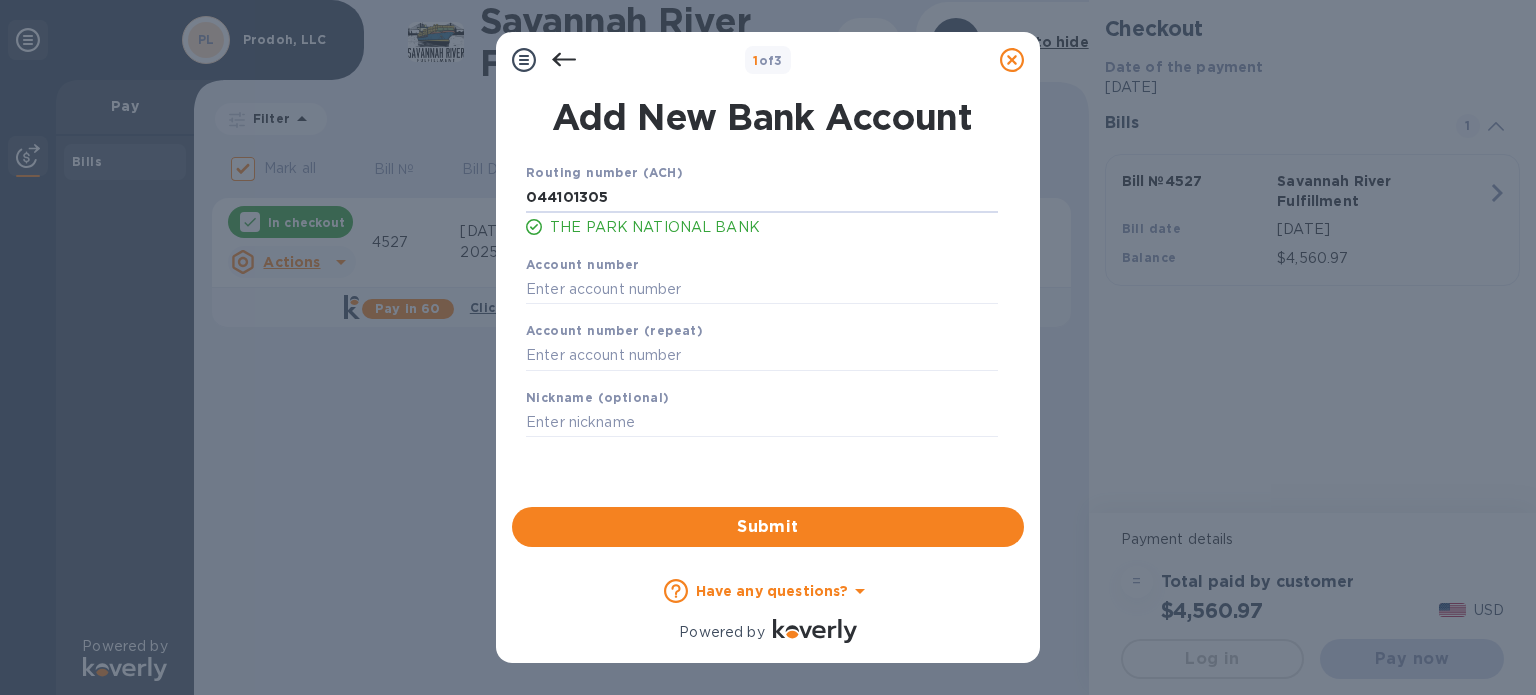 type on "044101305" 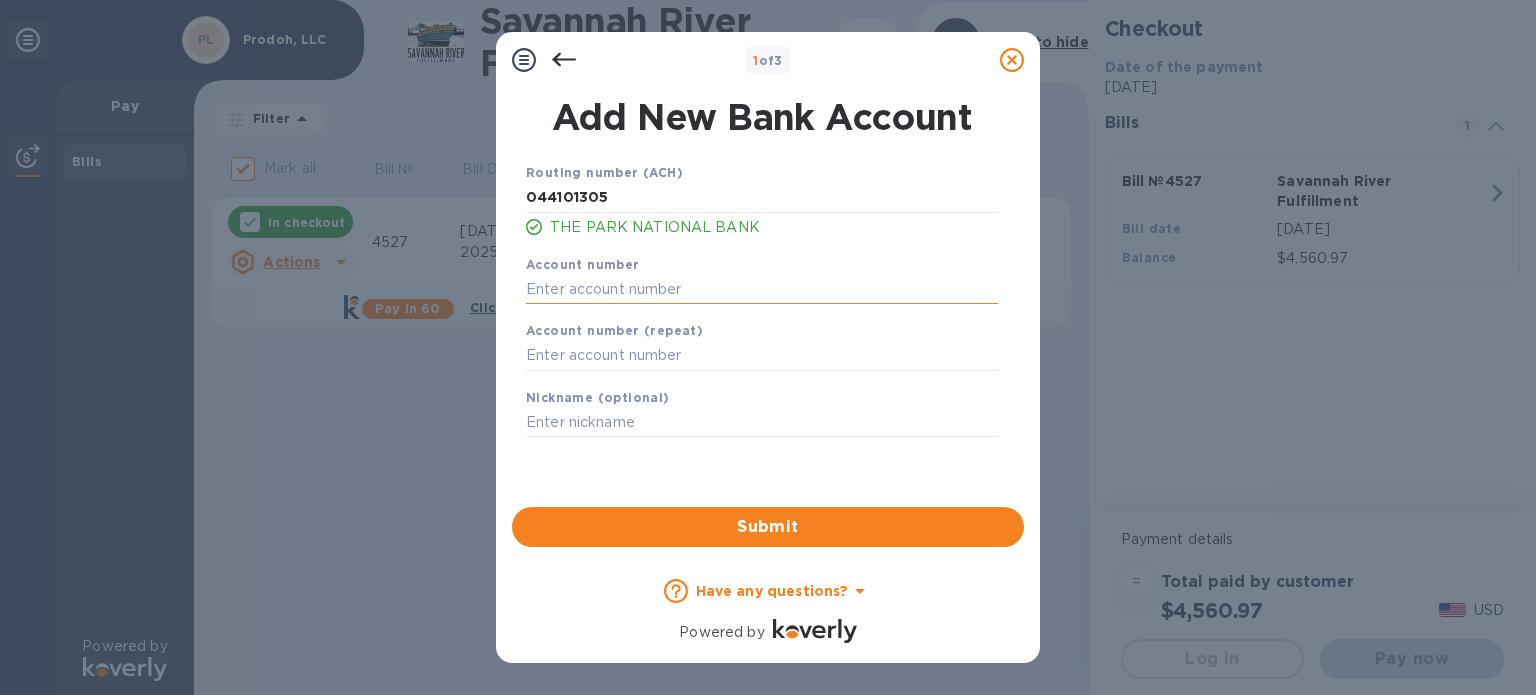 click at bounding box center (762, 289) 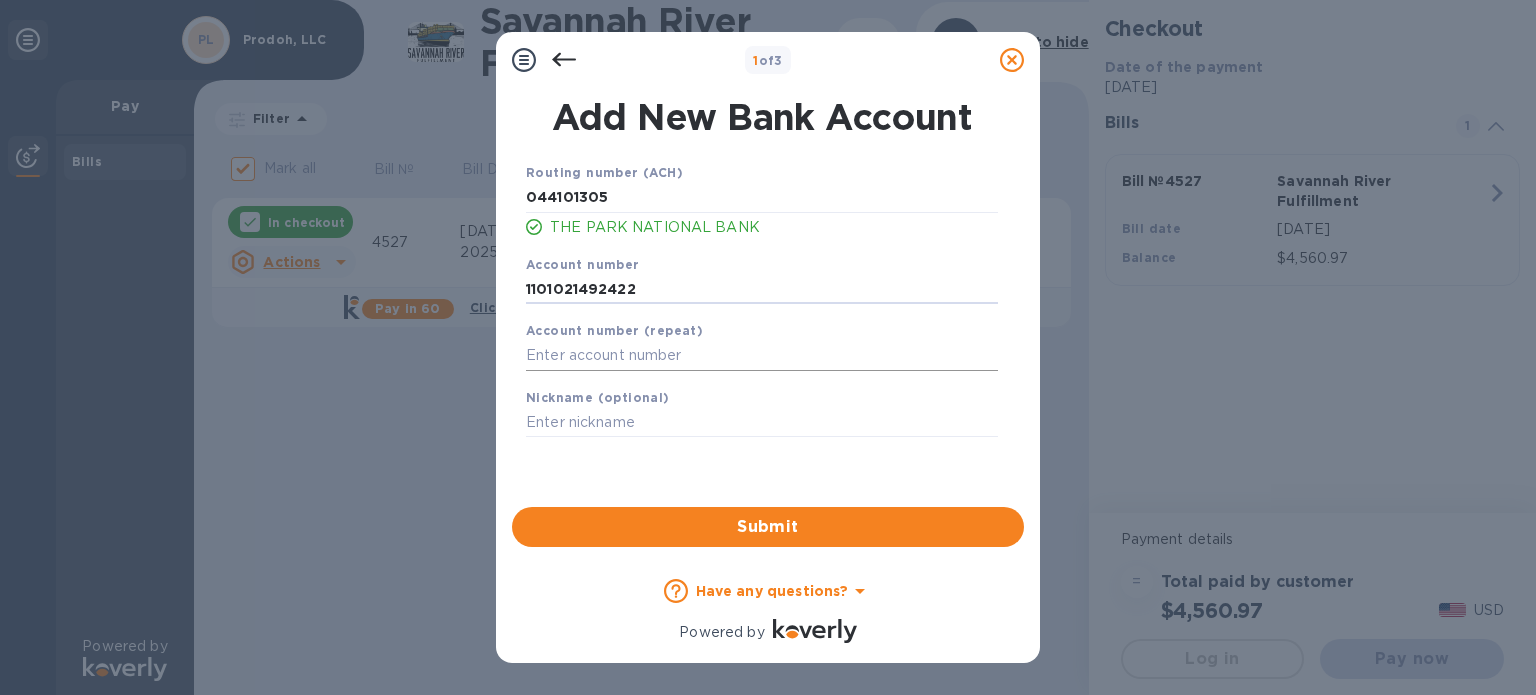 type on "1101021492422" 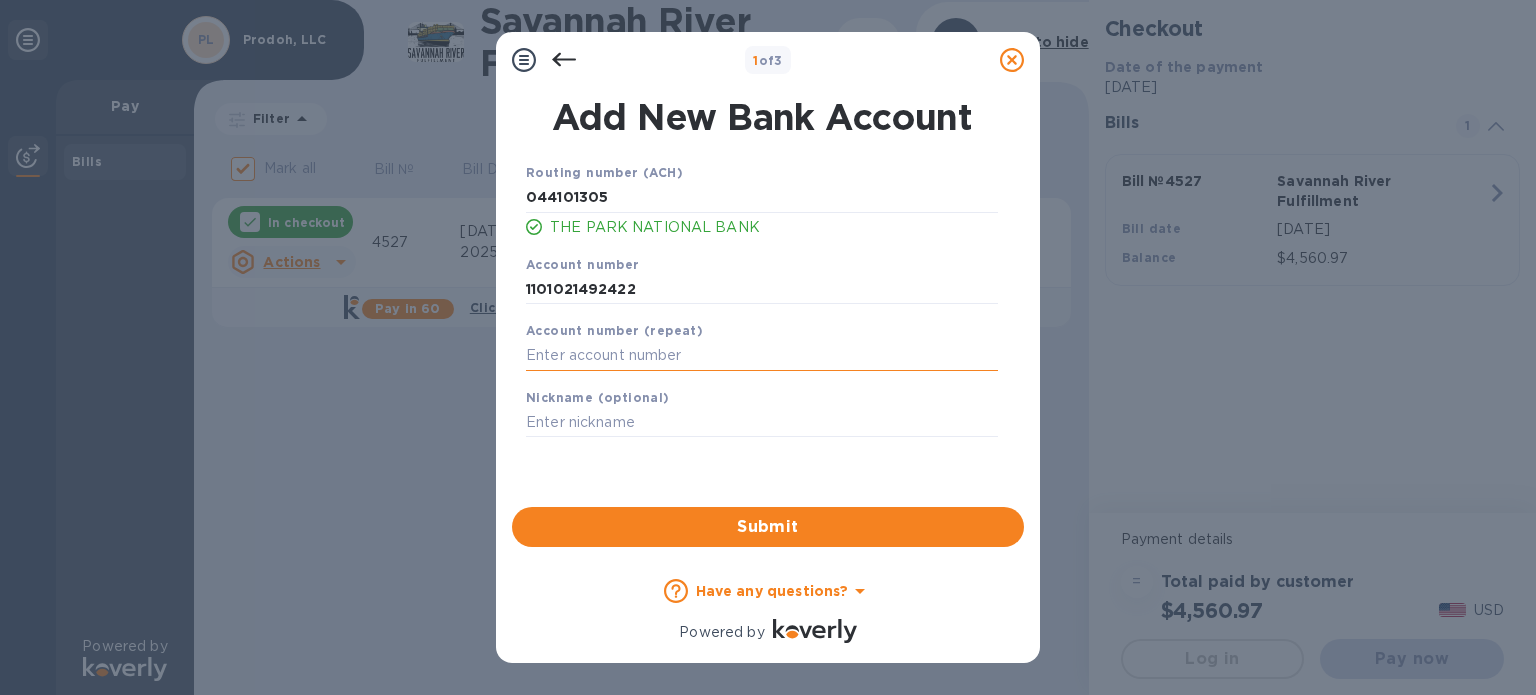 paste on "1101021492422" 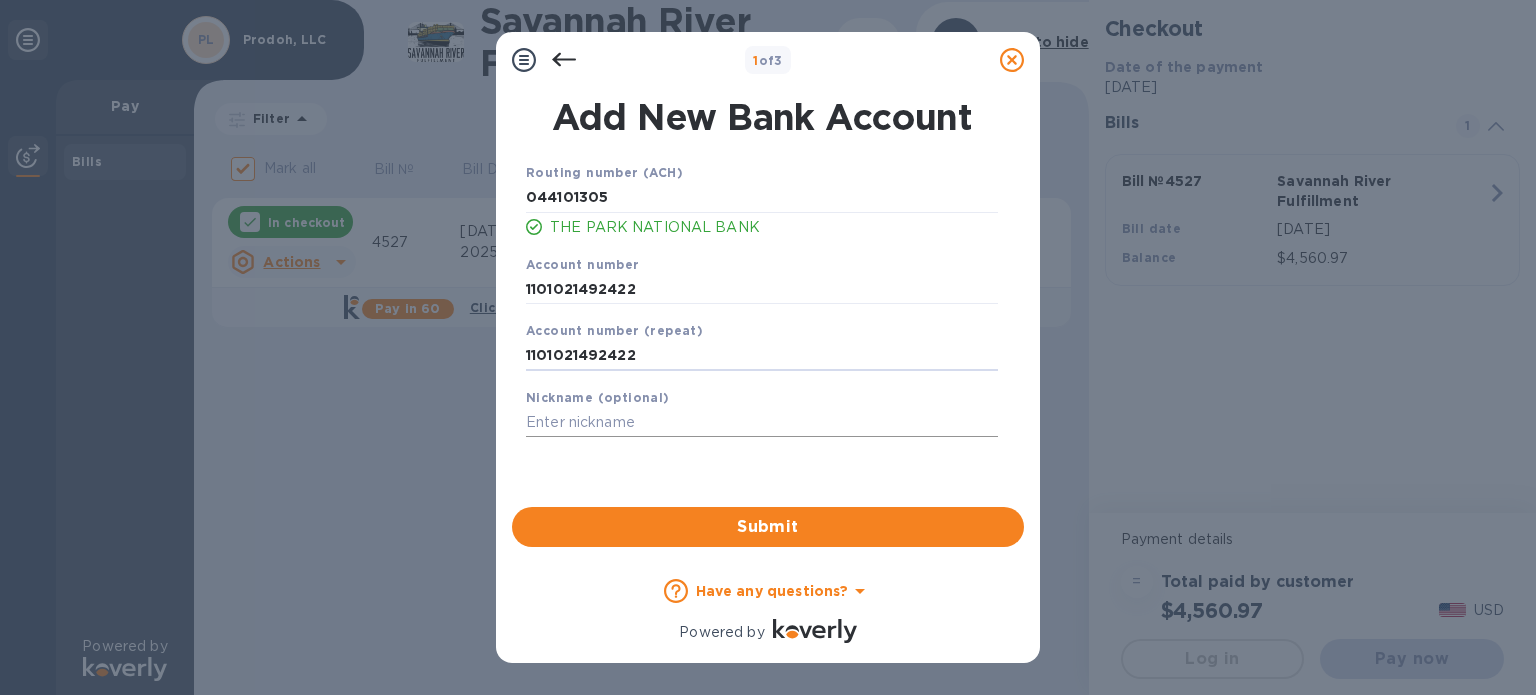 type on "1101021492422" 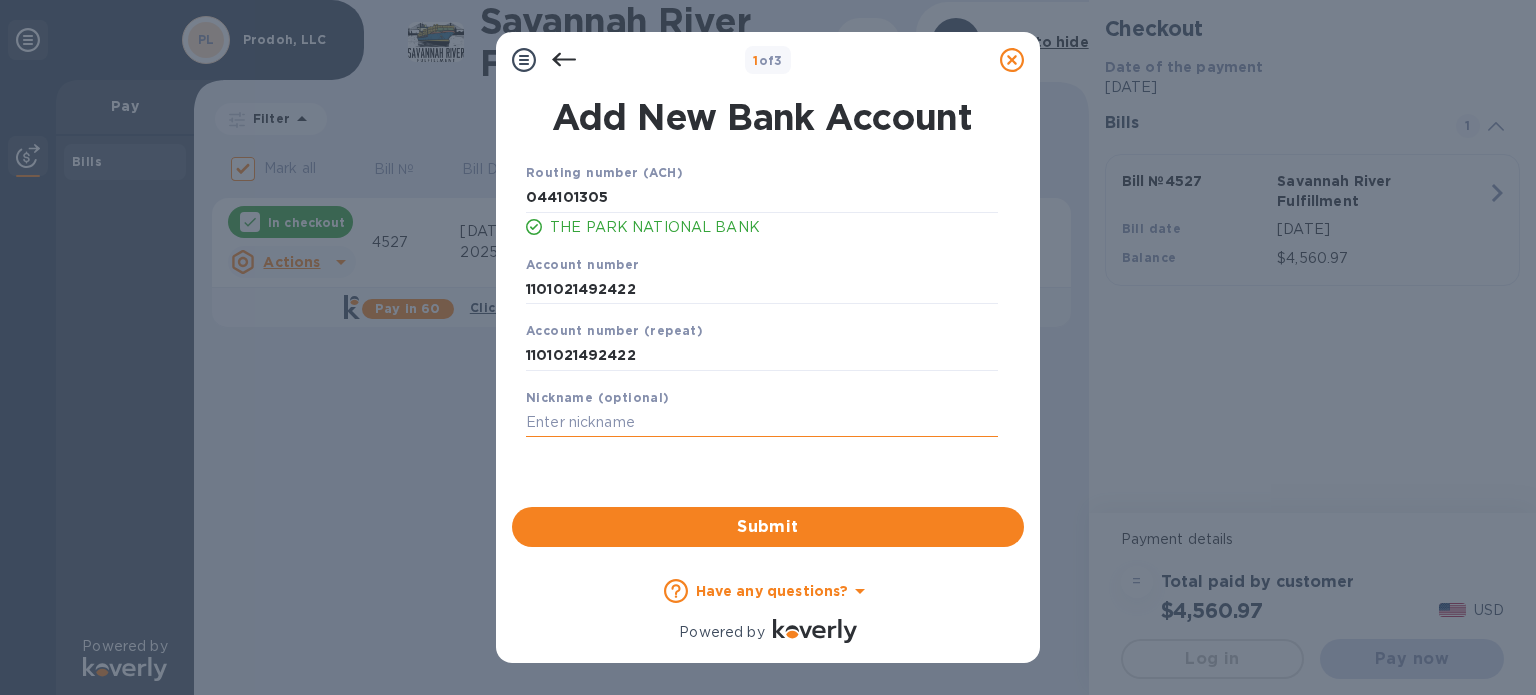 click at bounding box center (762, 423) 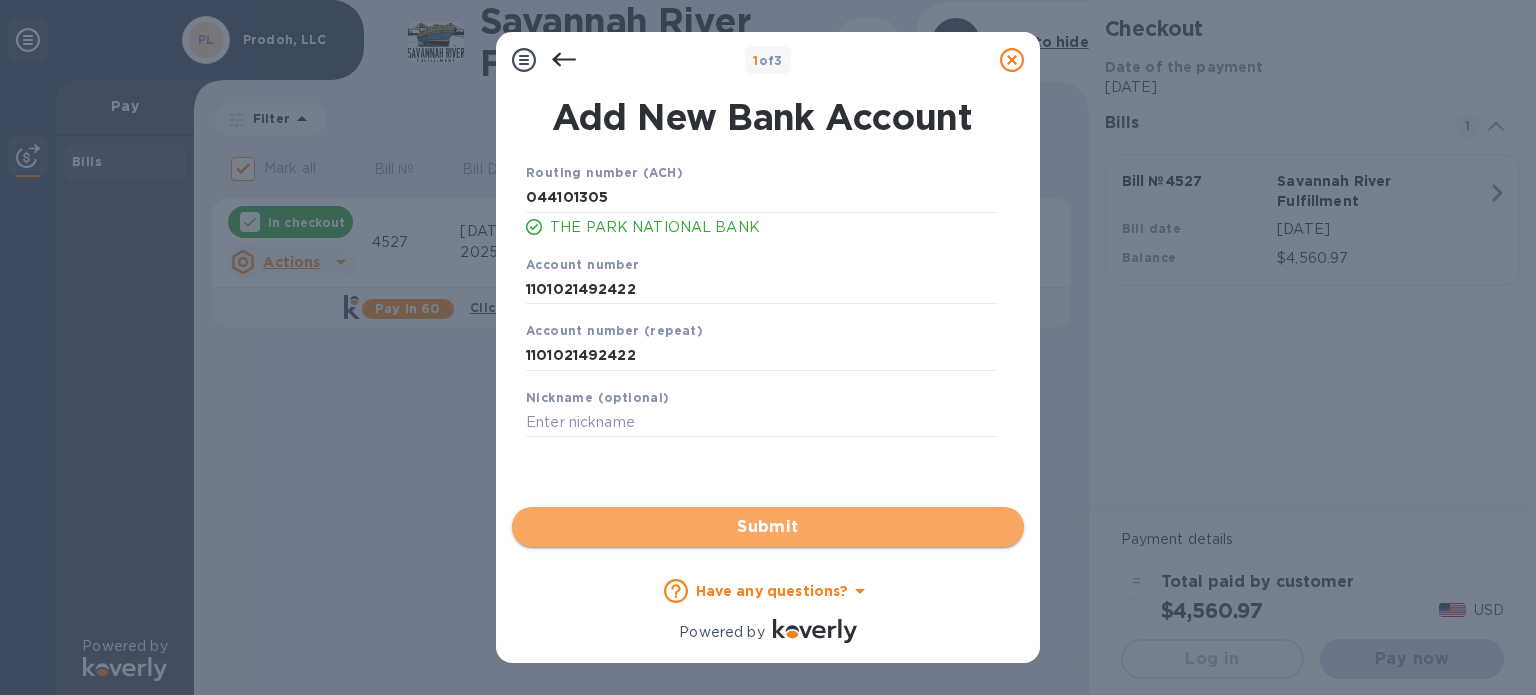 click on "Submit" at bounding box center [768, 527] 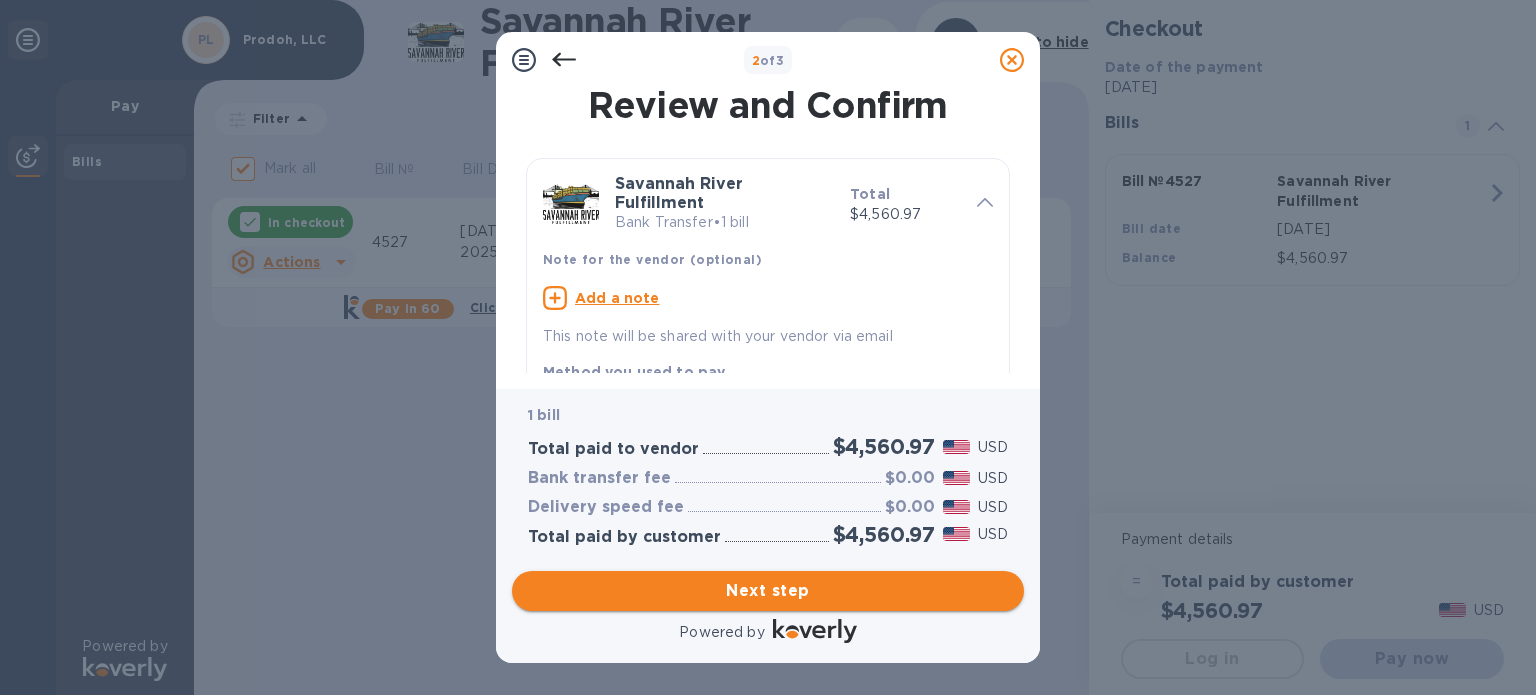 click on "Next step" at bounding box center [768, 591] 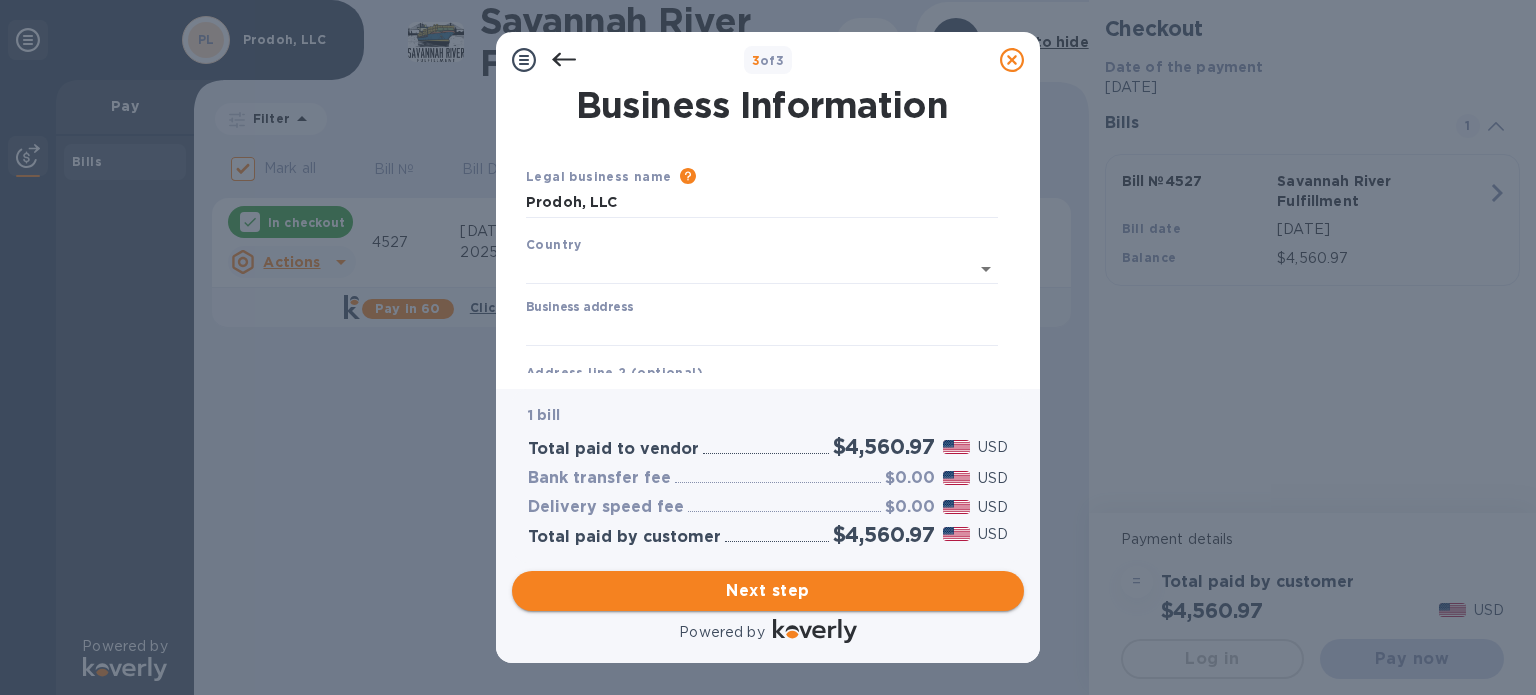 type on "[GEOGRAPHIC_DATA]" 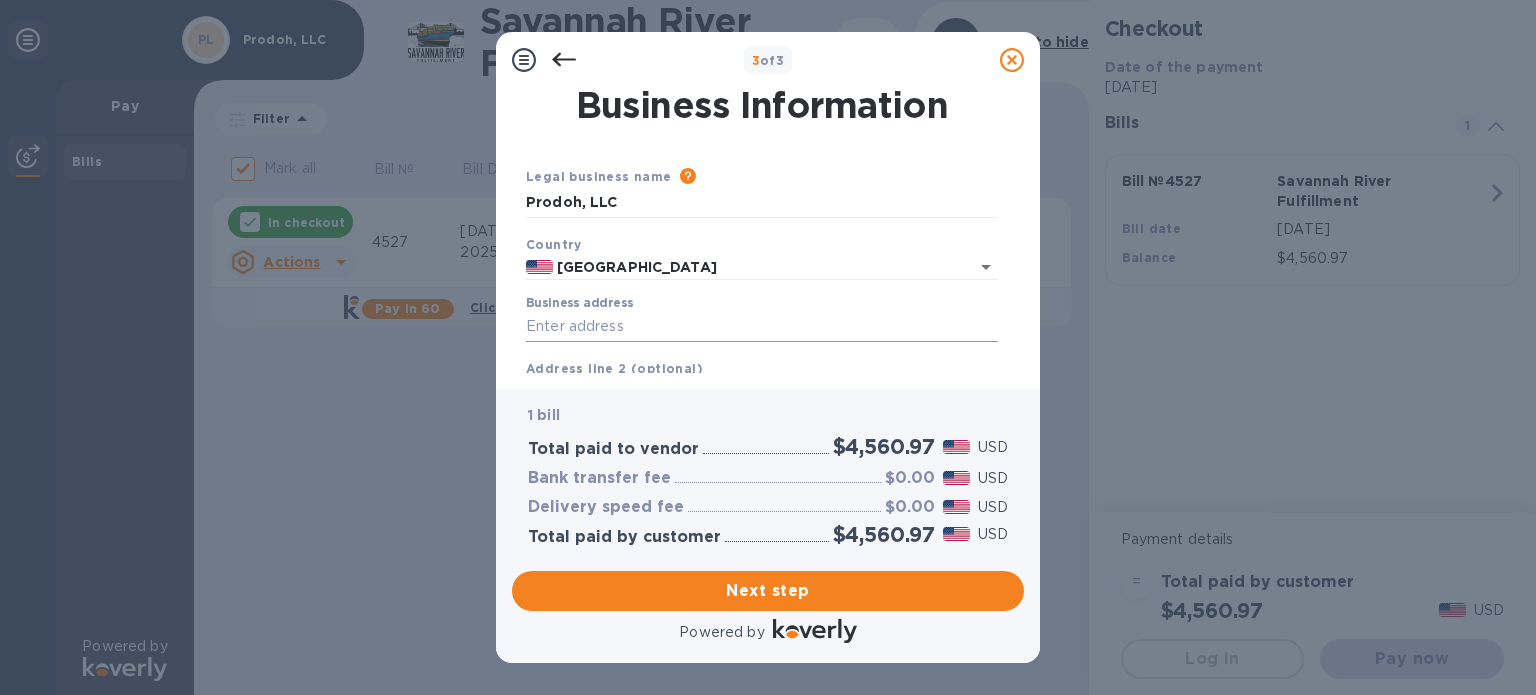 click on "Business address" at bounding box center (762, 327) 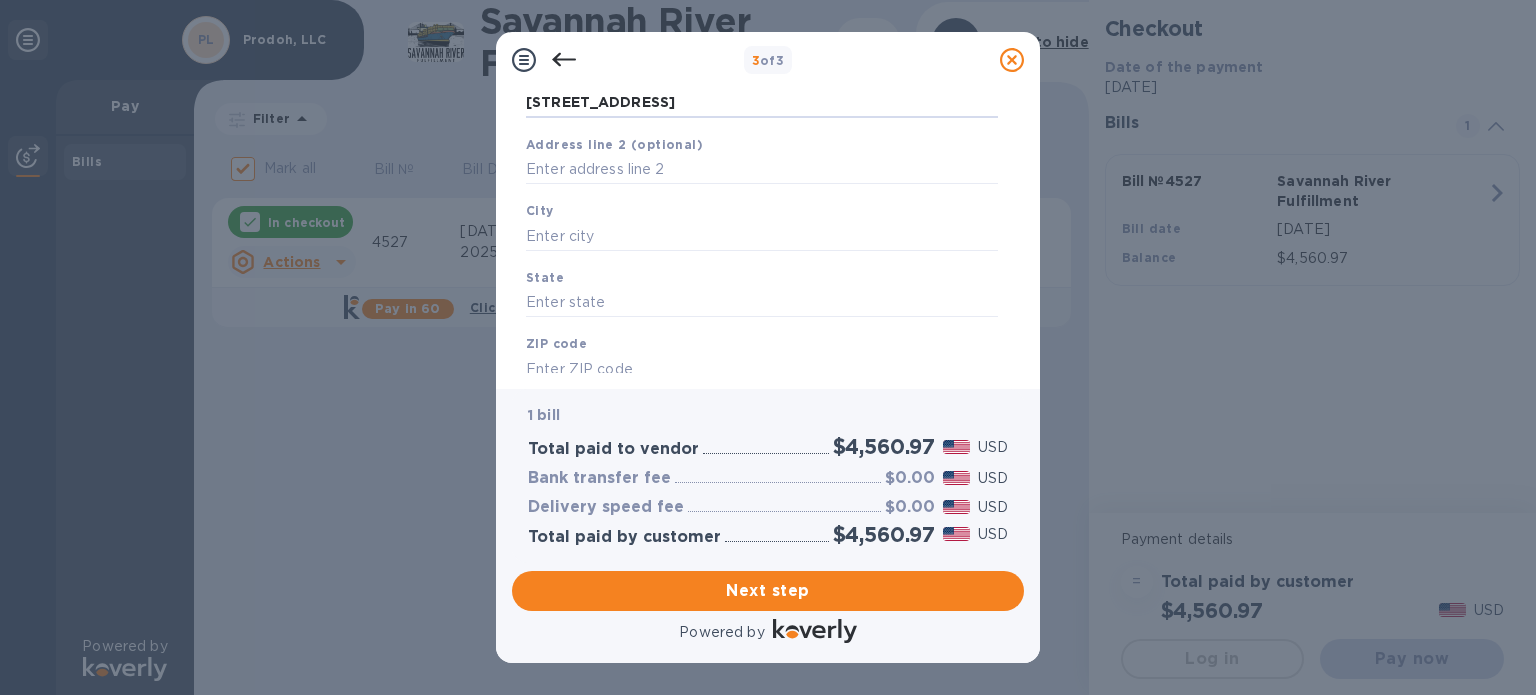scroll, scrollTop: 175, scrollLeft: 0, axis: vertical 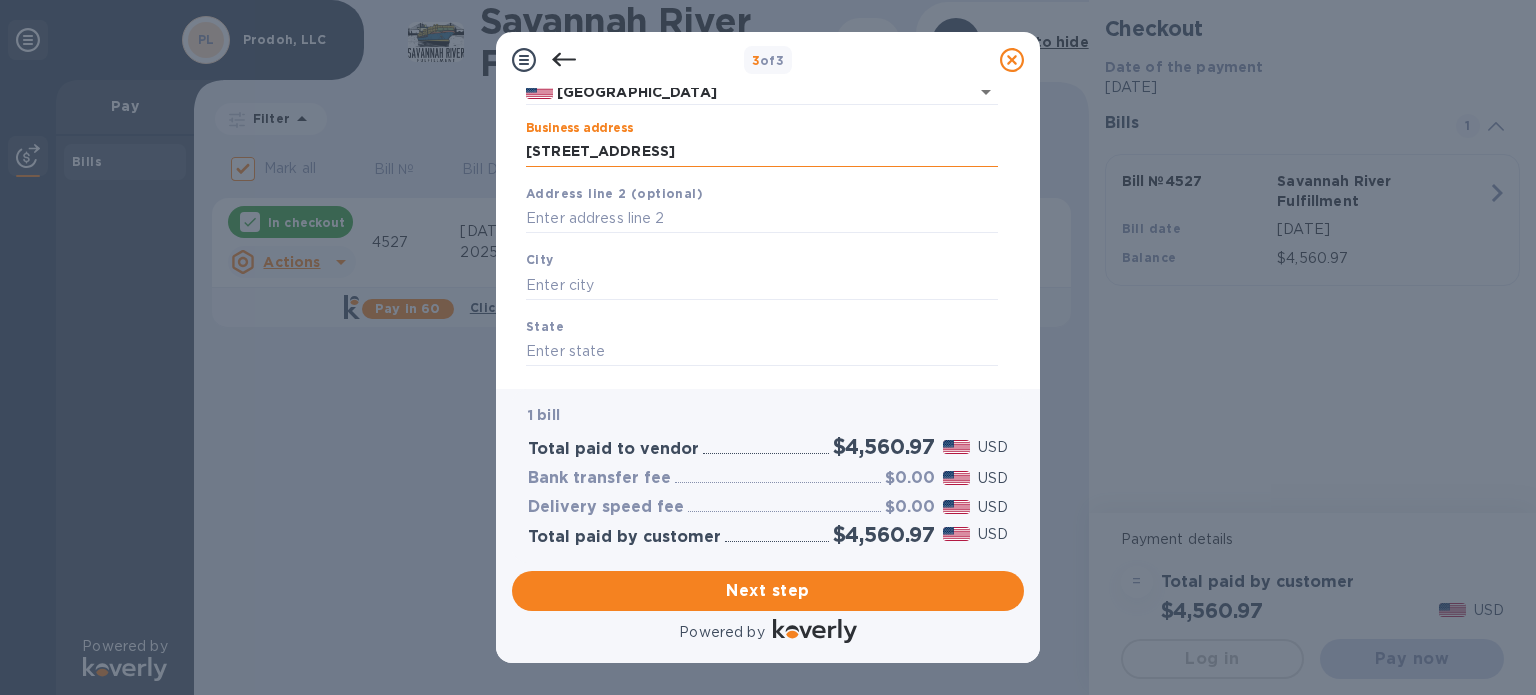 drag, startPoint x: 899, startPoint y: 148, endPoint x: 740, endPoint y: 163, distance: 159.70598 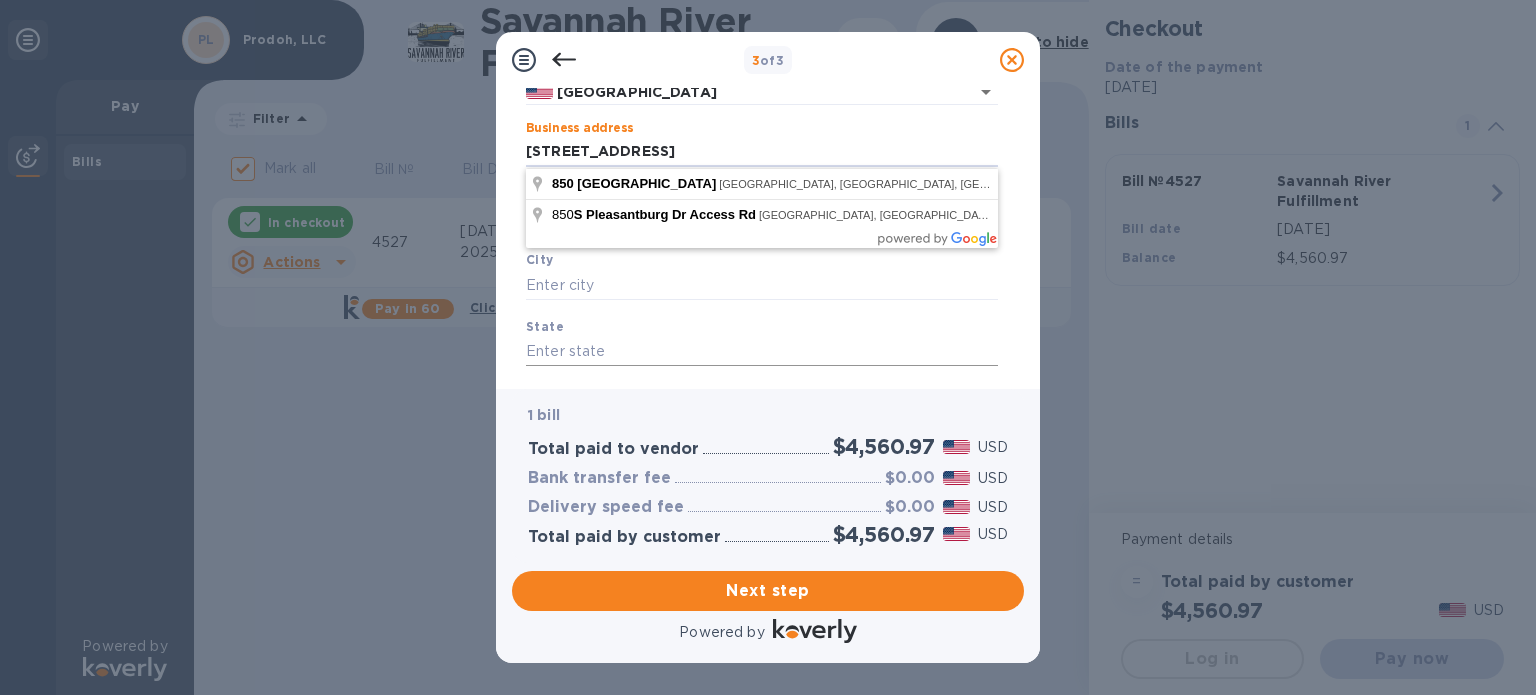 type on "[STREET_ADDRESS]" 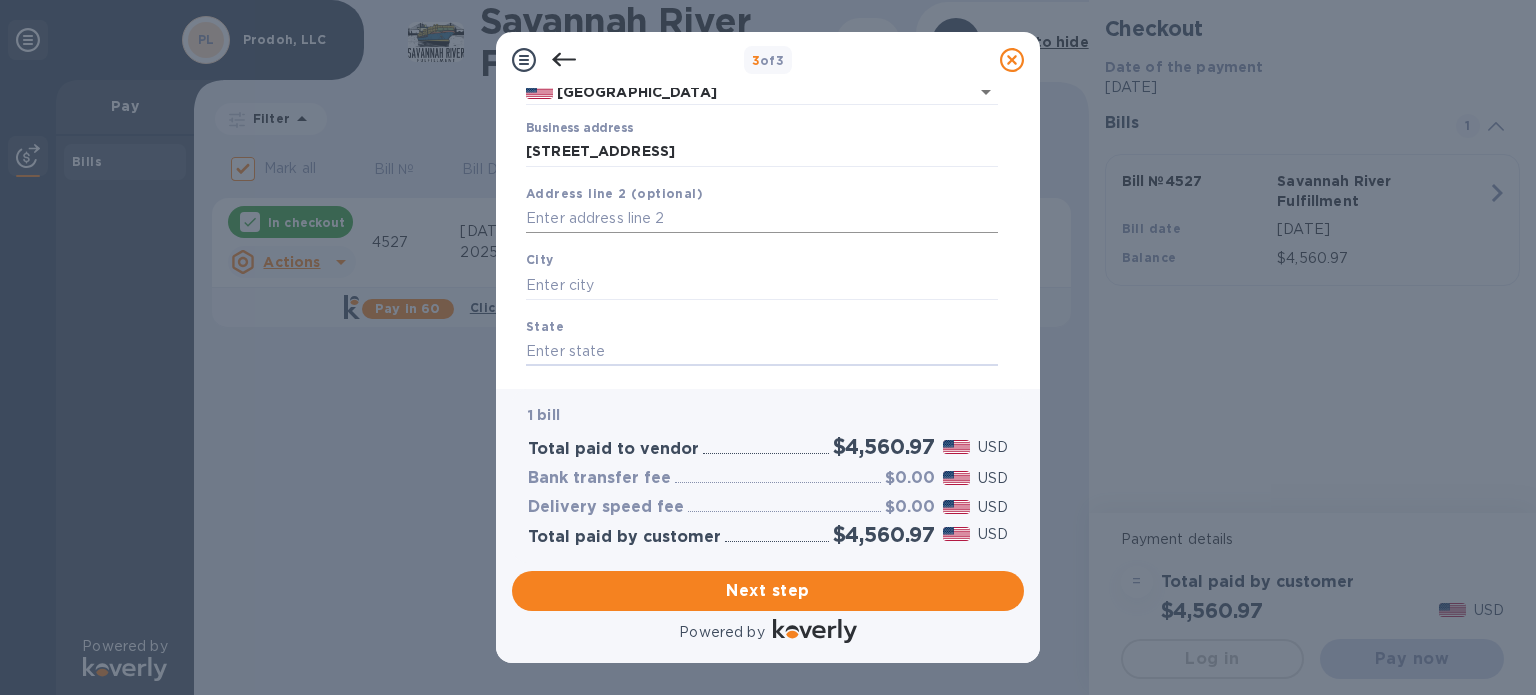 click at bounding box center [762, 219] 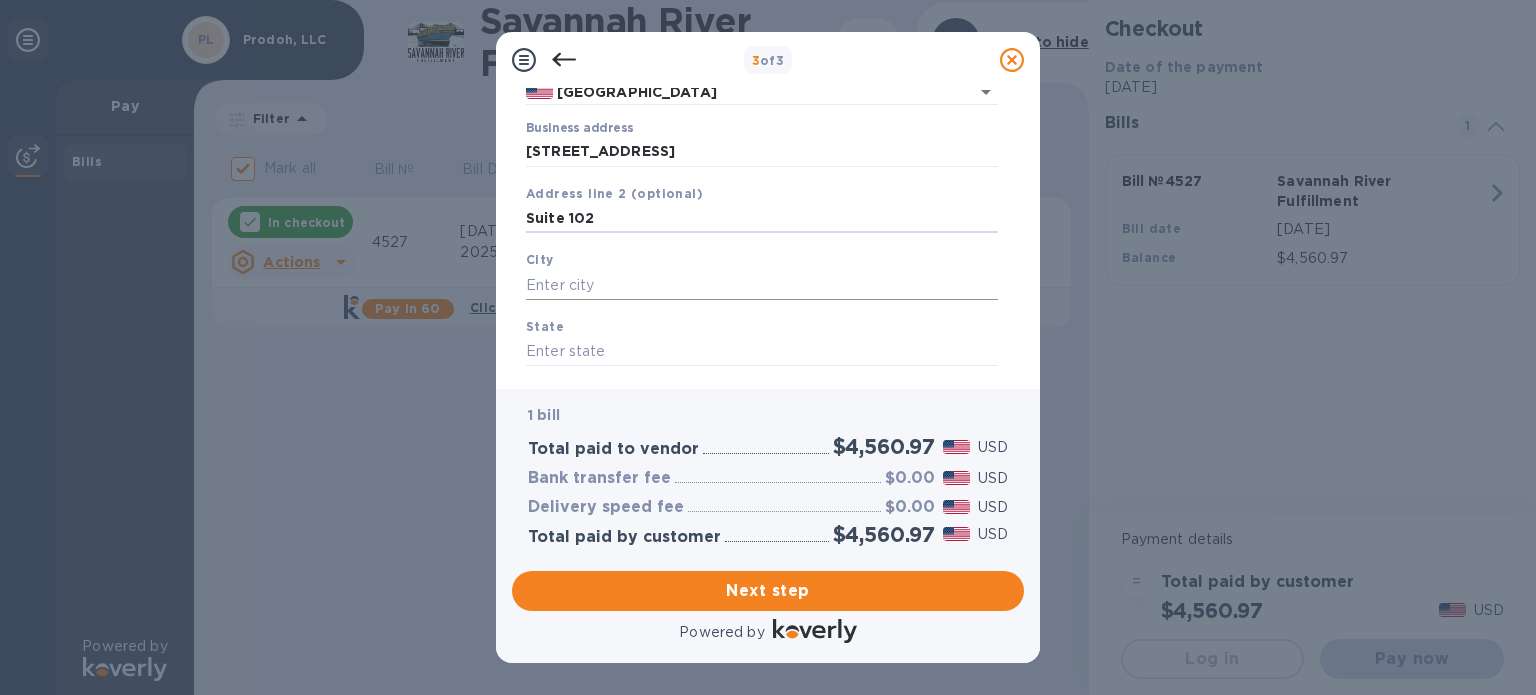 type on "Suite 102" 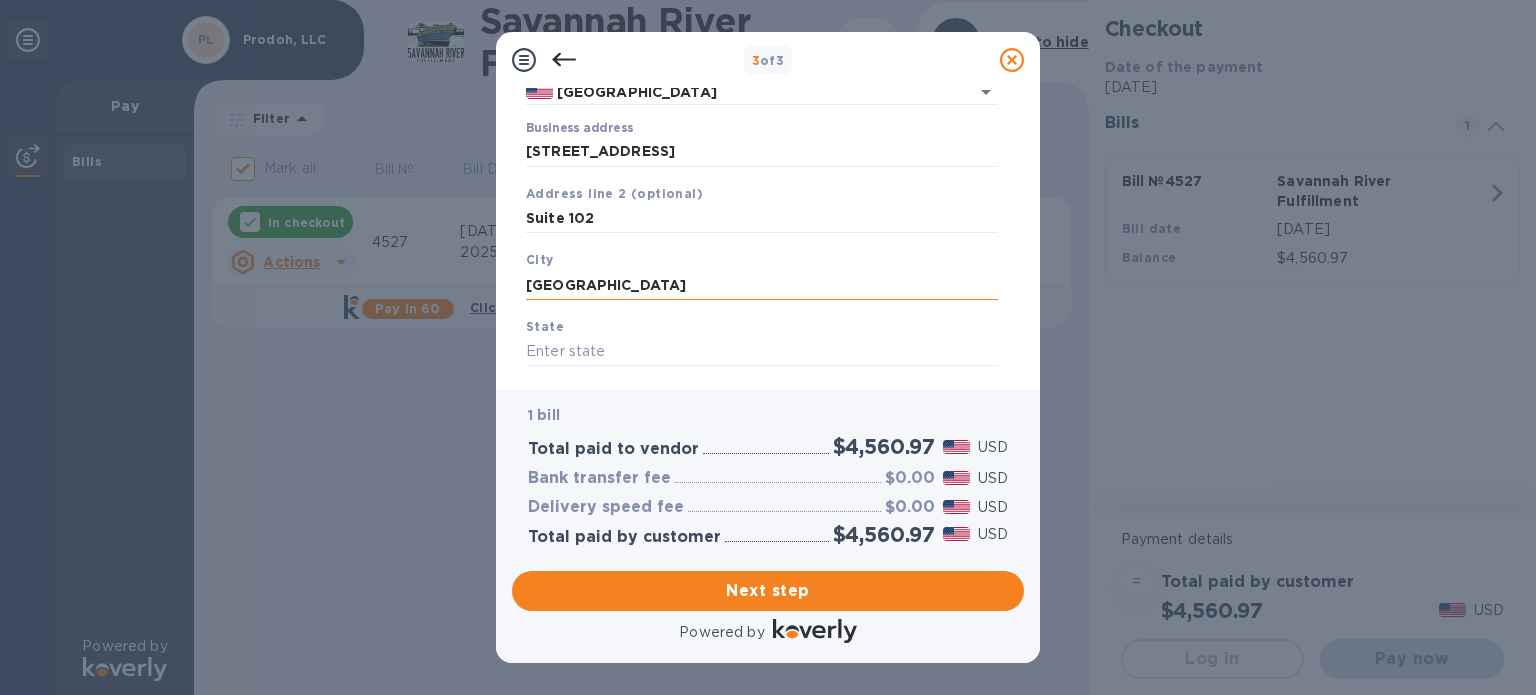 type on "[GEOGRAPHIC_DATA]" 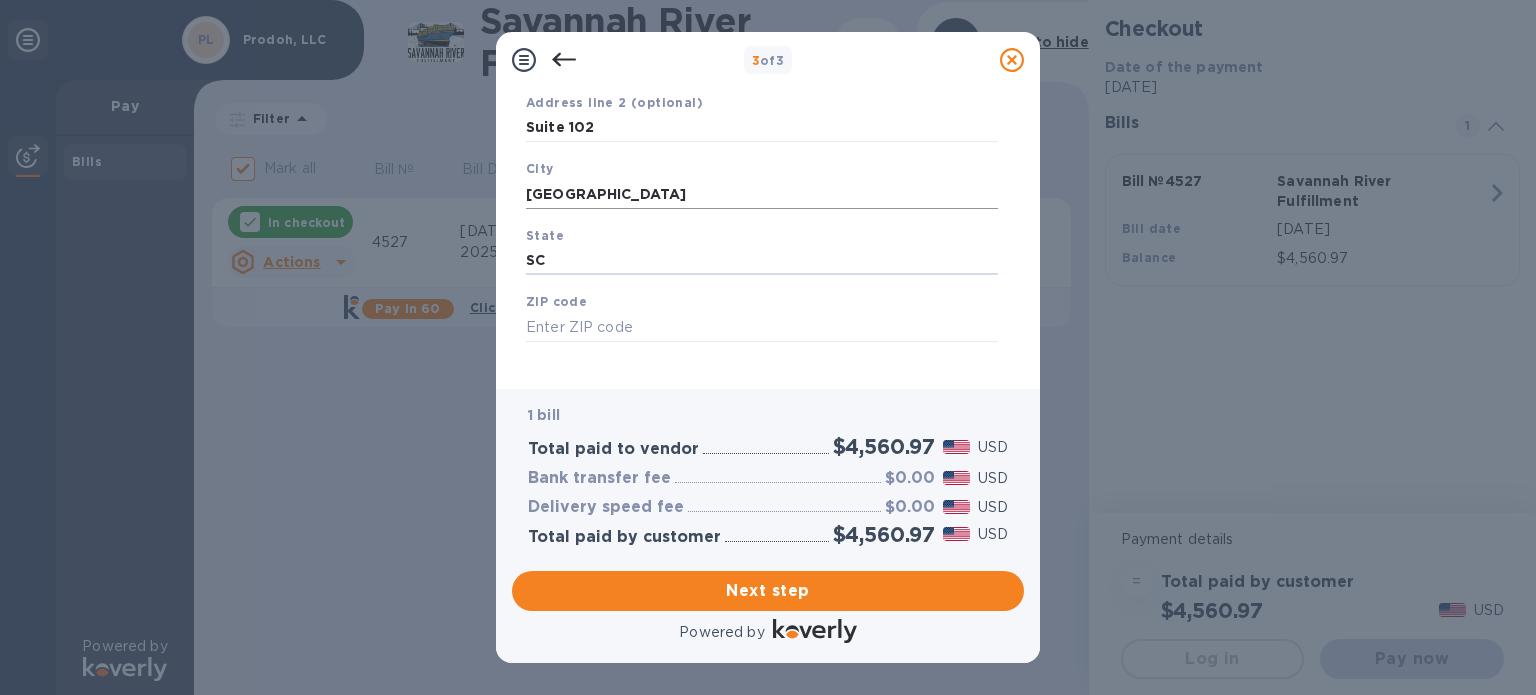 scroll, scrollTop: 275, scrollLeft: 0, axis: vertical 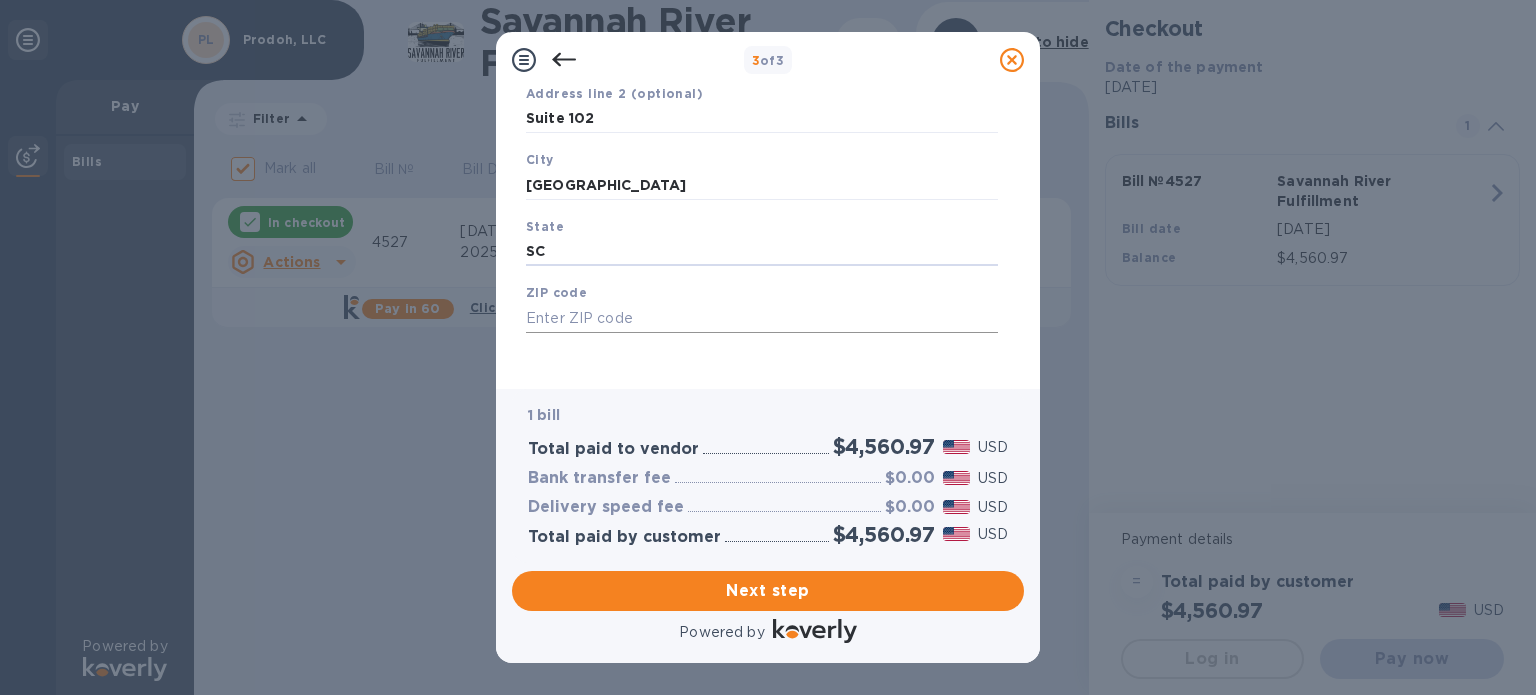 type on "SC" 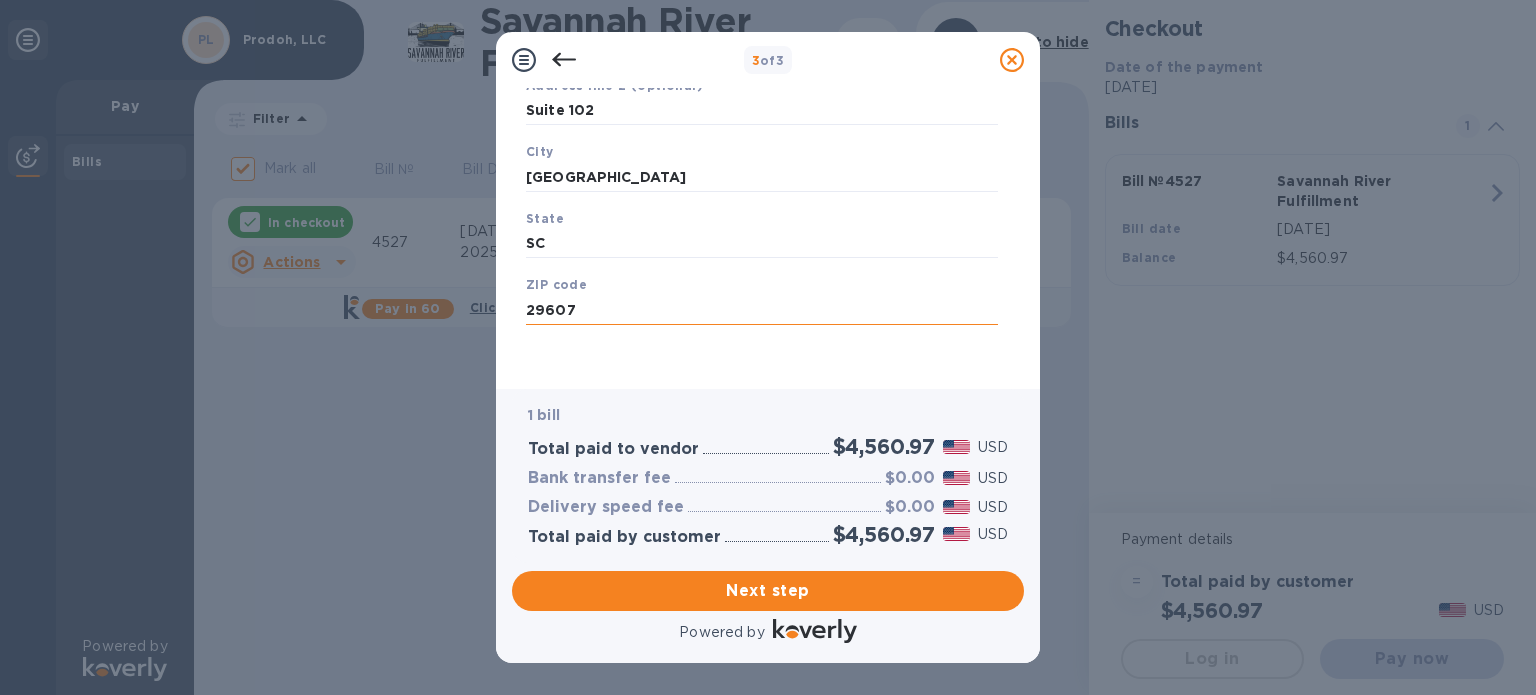 scroll, scrollTop: 285, scrollLeft: 0, axis: vertical 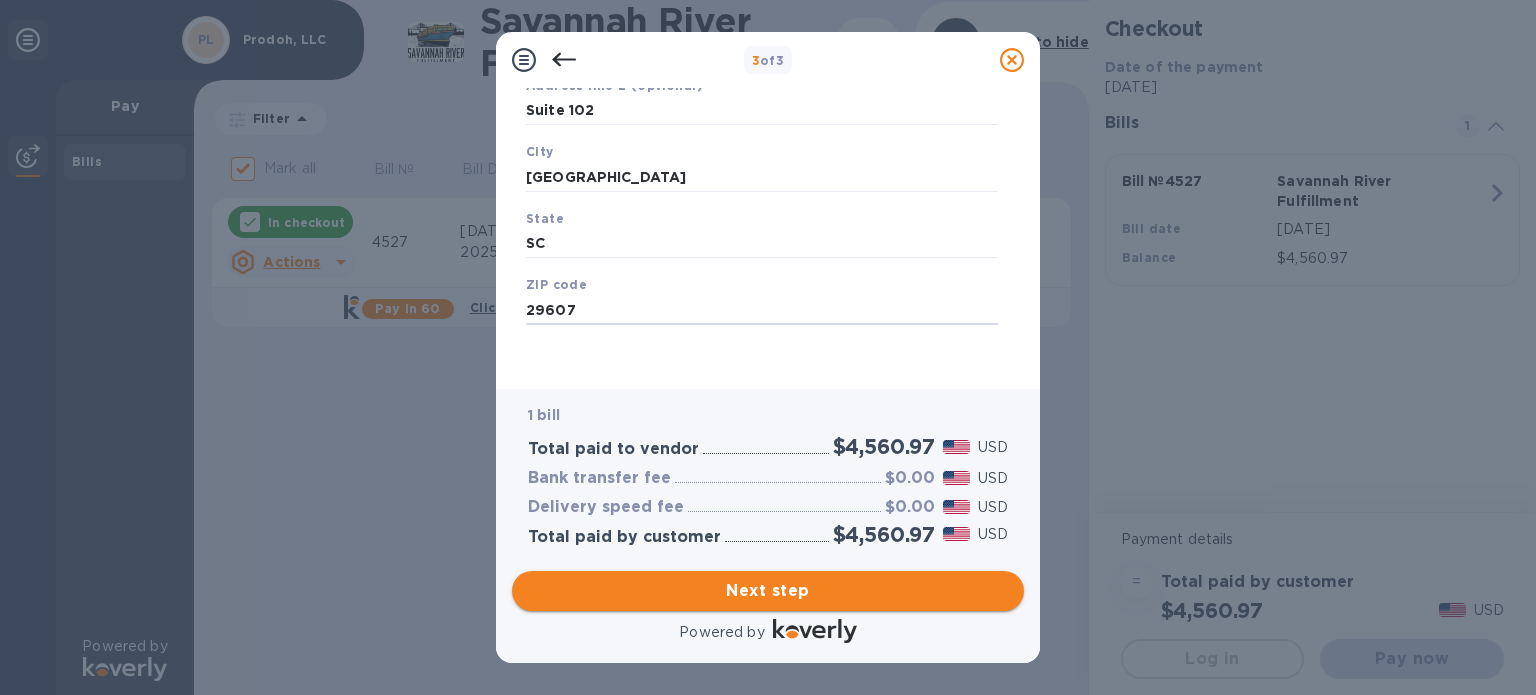 type on "29607" 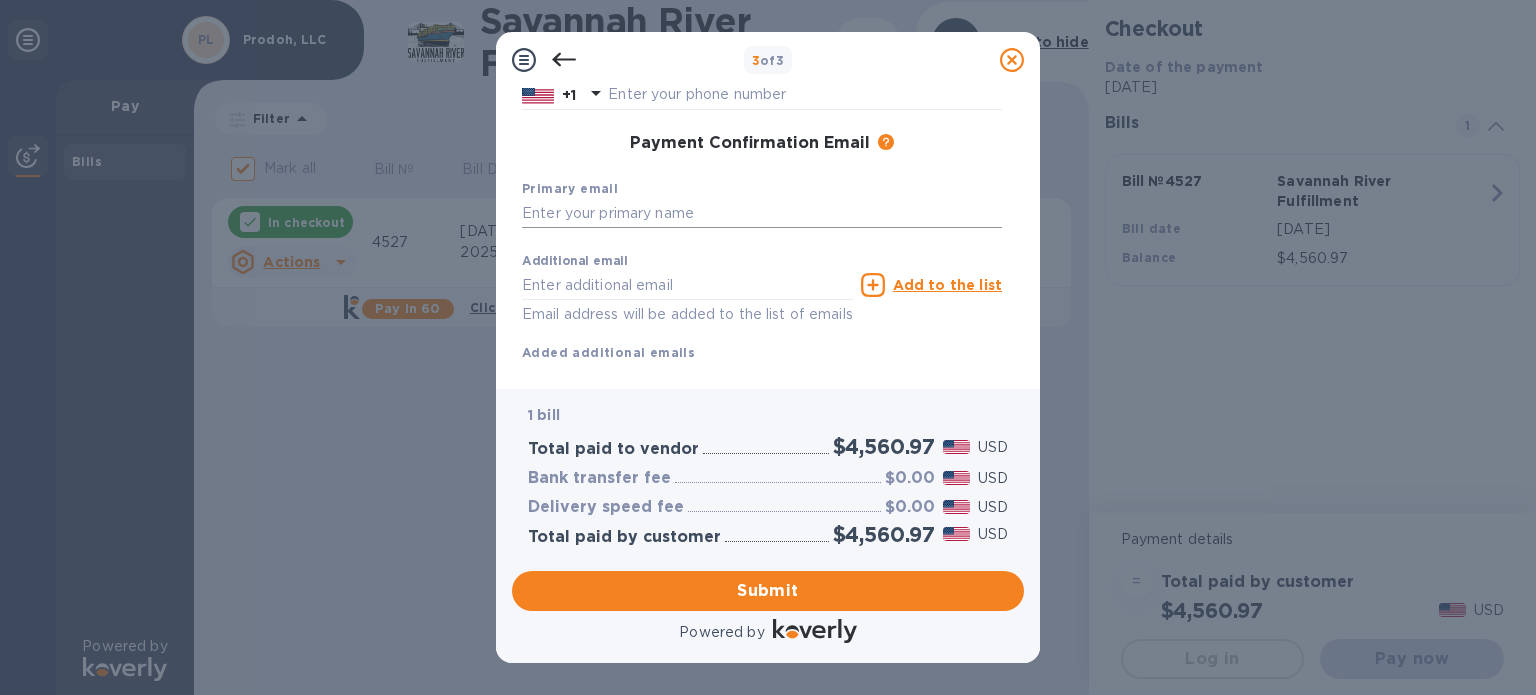 click at bounding box center [762, 214] 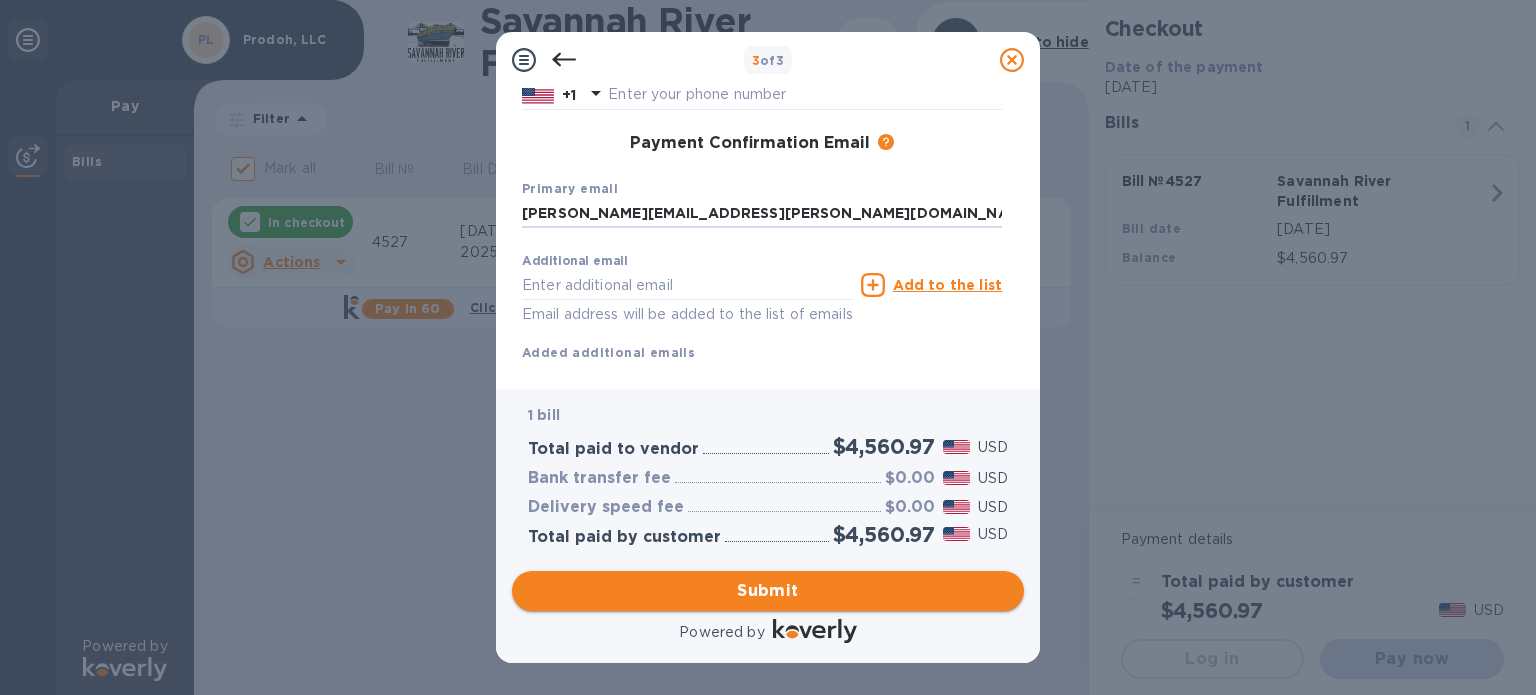 type on "[PERSON_NAME][EMAIL_ADDRESS][PERSON_NAME][DOMAIN_NAME]" 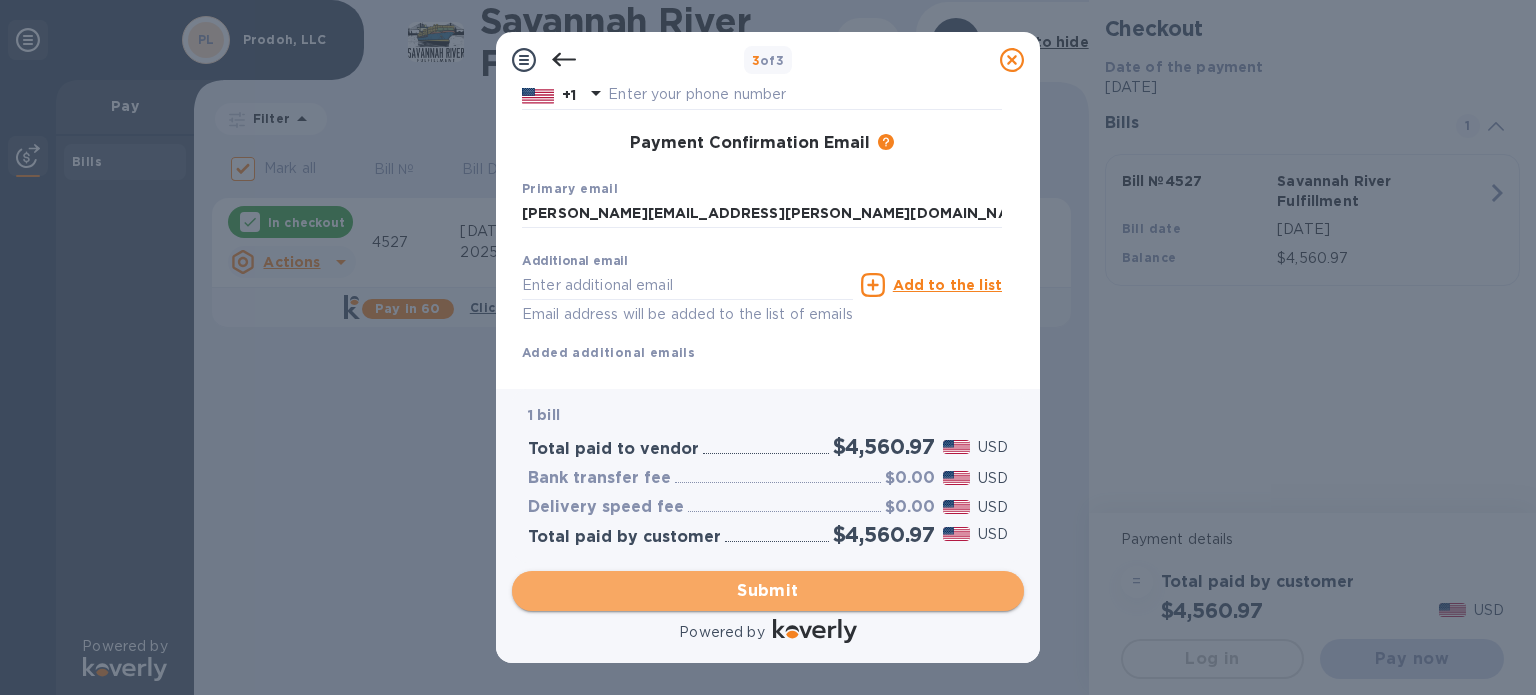 click on "Submit" at bounding box center [768, 591] 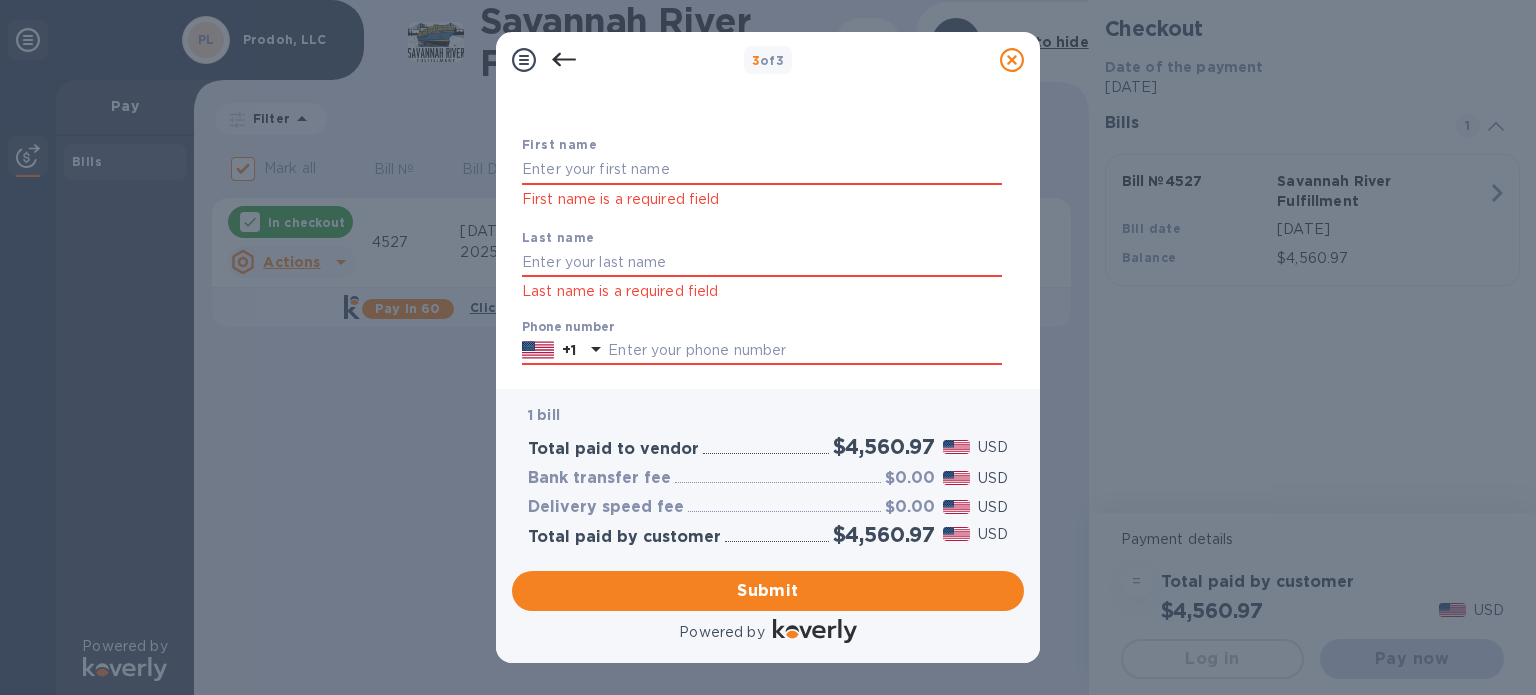 scroll, scrollTop: 13, scrollLeft: 0, axis: vertical 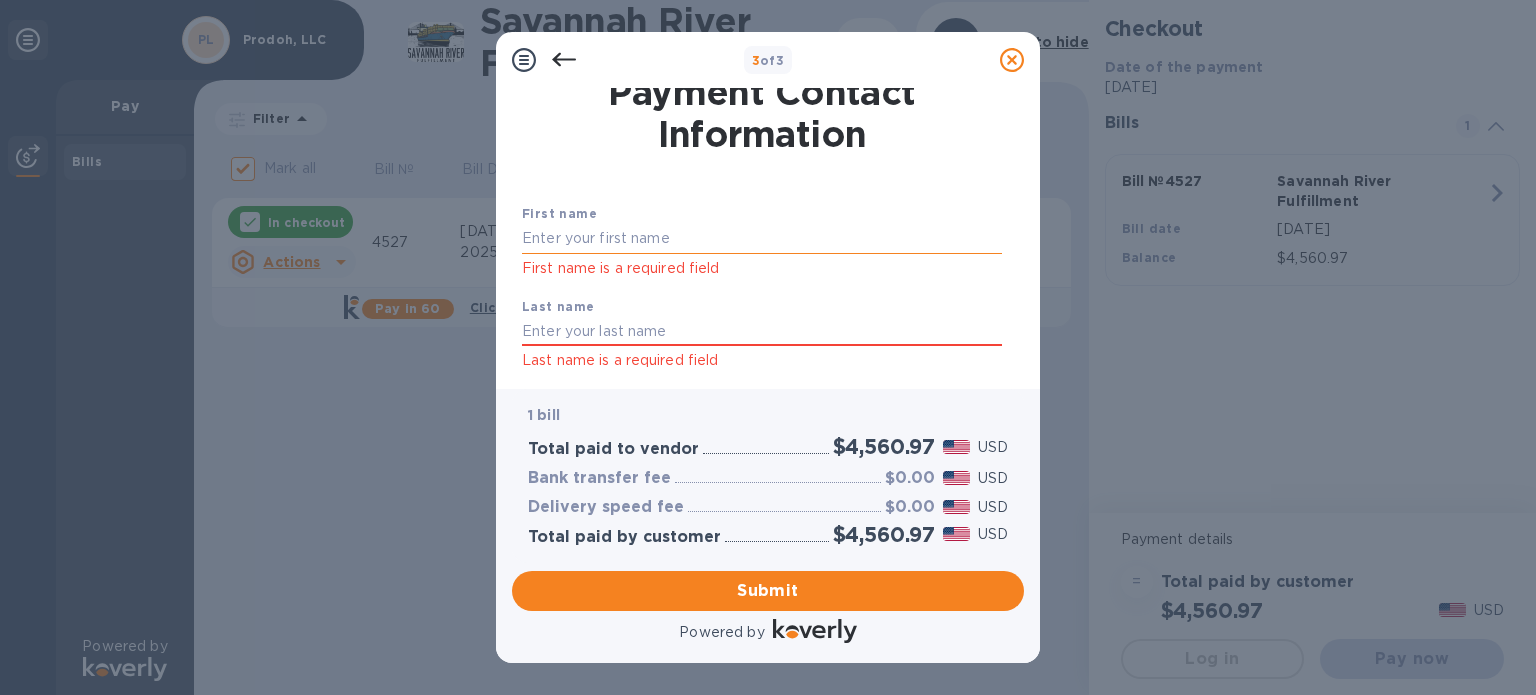 click at bounding box center (762, 239) 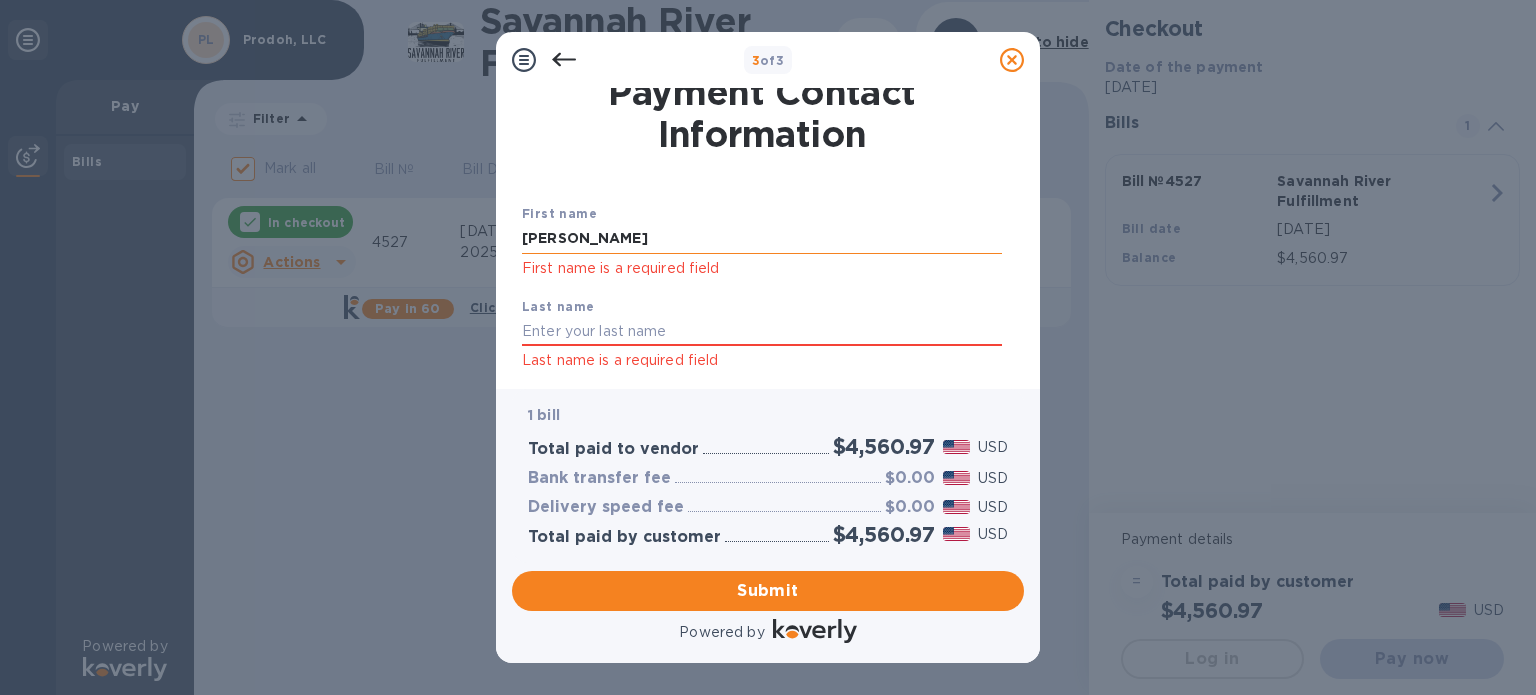 type on "Rodwell" 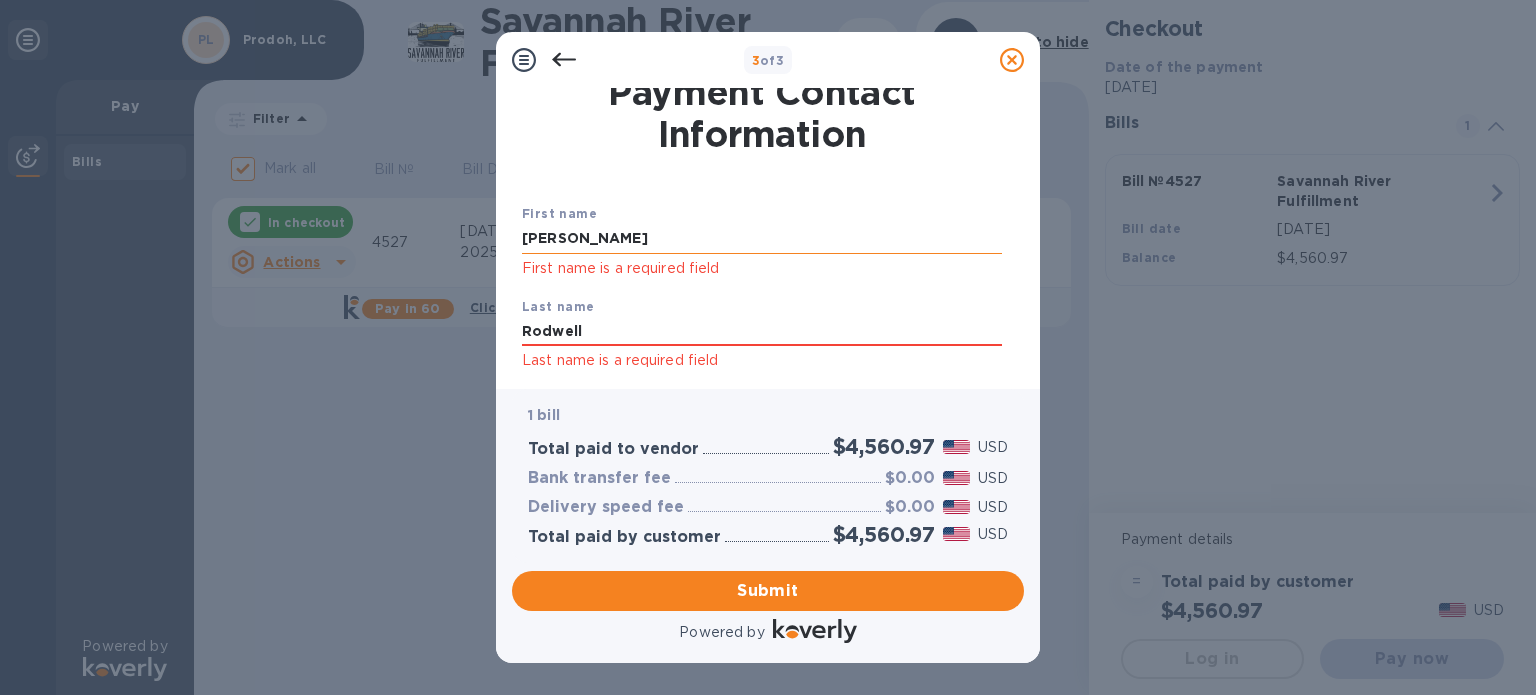 type on "8648841375" 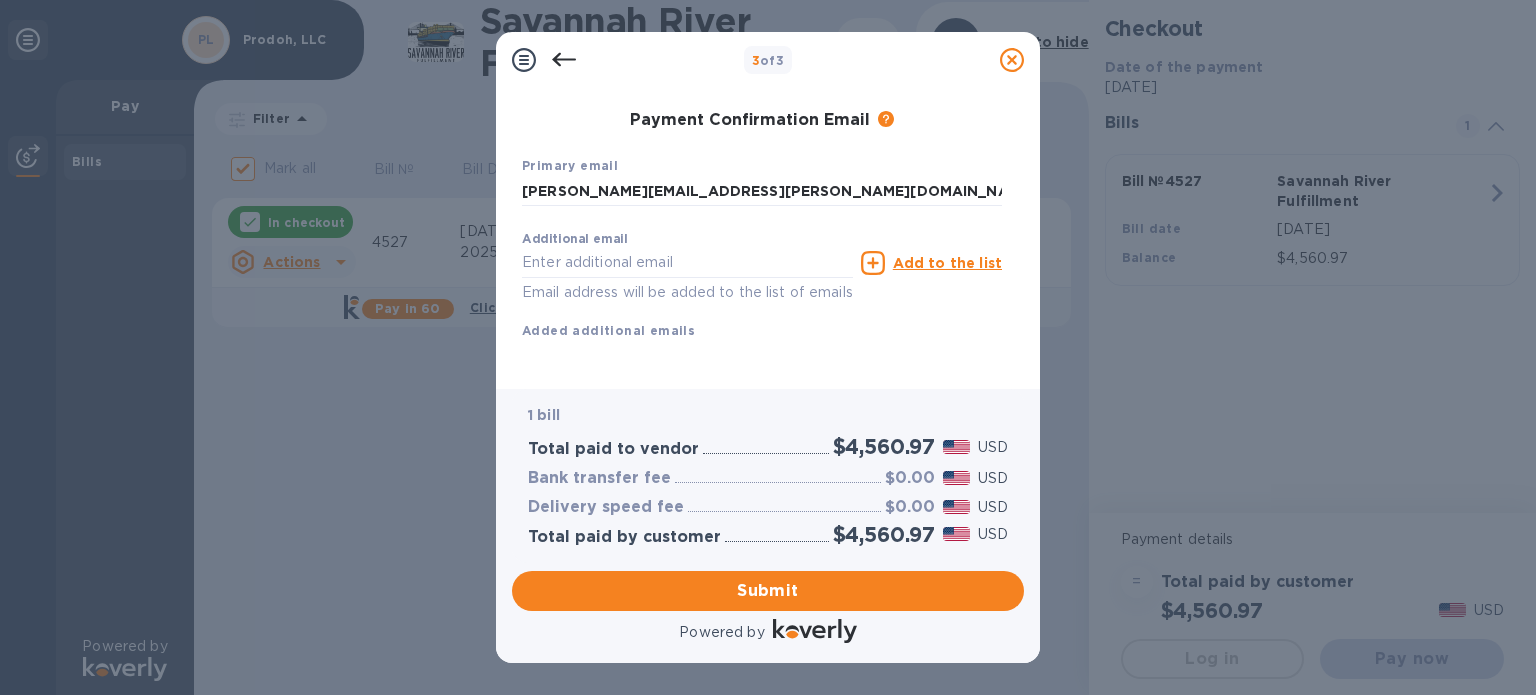 scroll, scrollTop: 410, scrollLeft: 0, axis: vertical 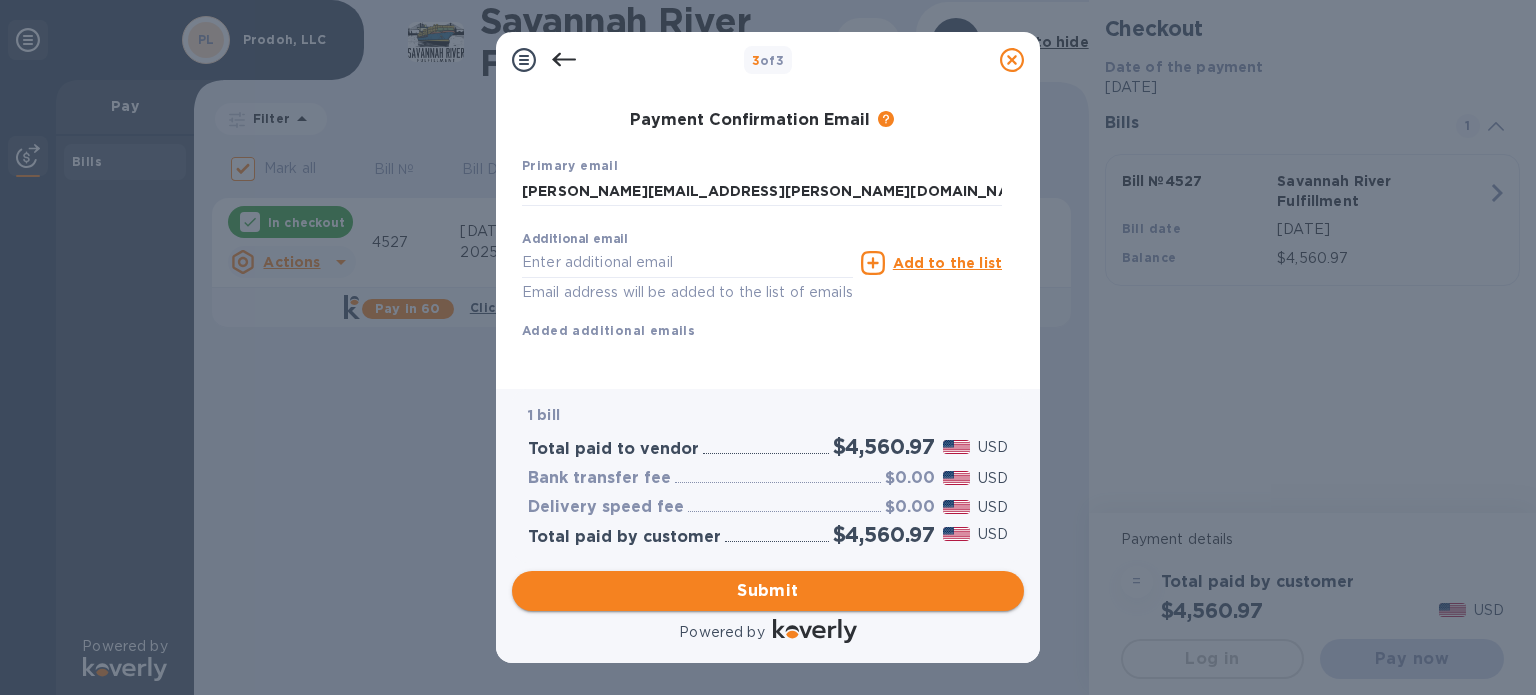 click on "Submit" at bounding box center (768, 591) 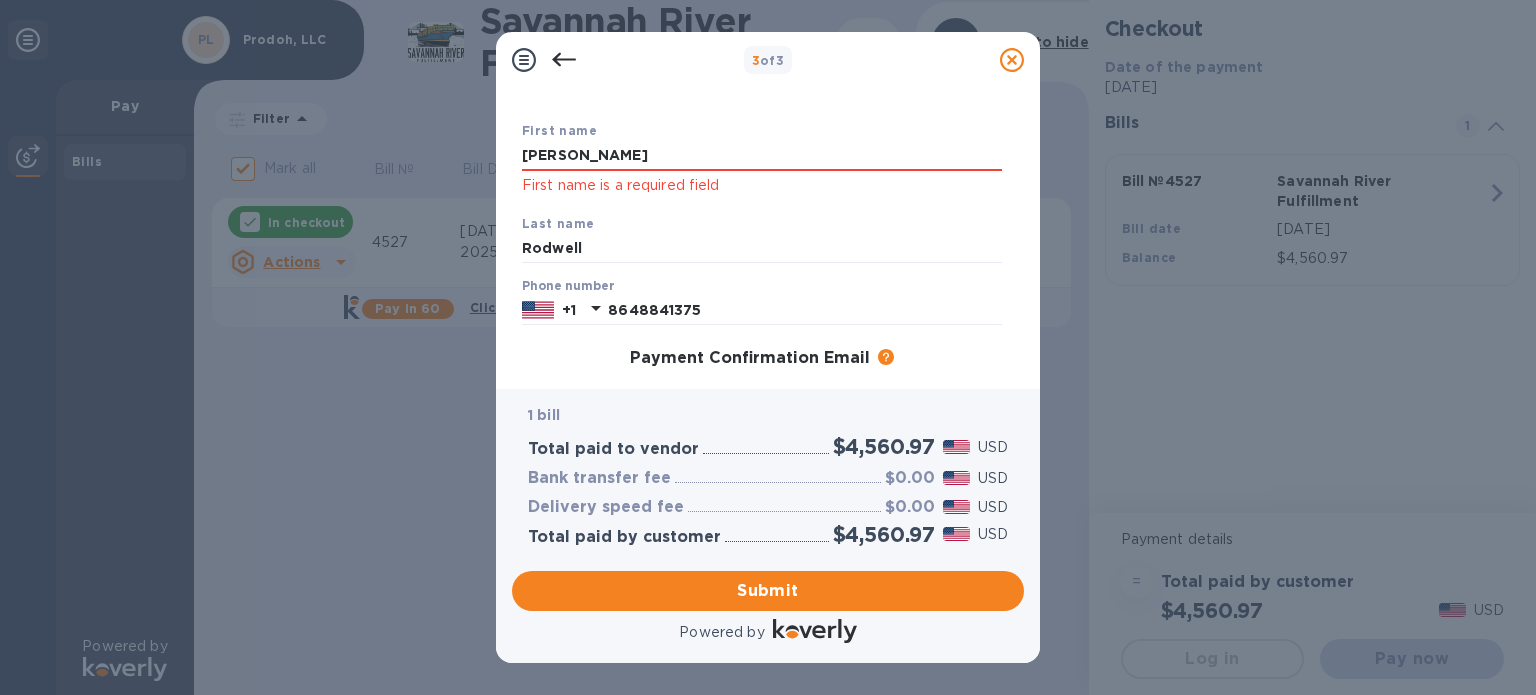 scroll, scrollTop: 100, scrollLeft: 0, axis: vertical 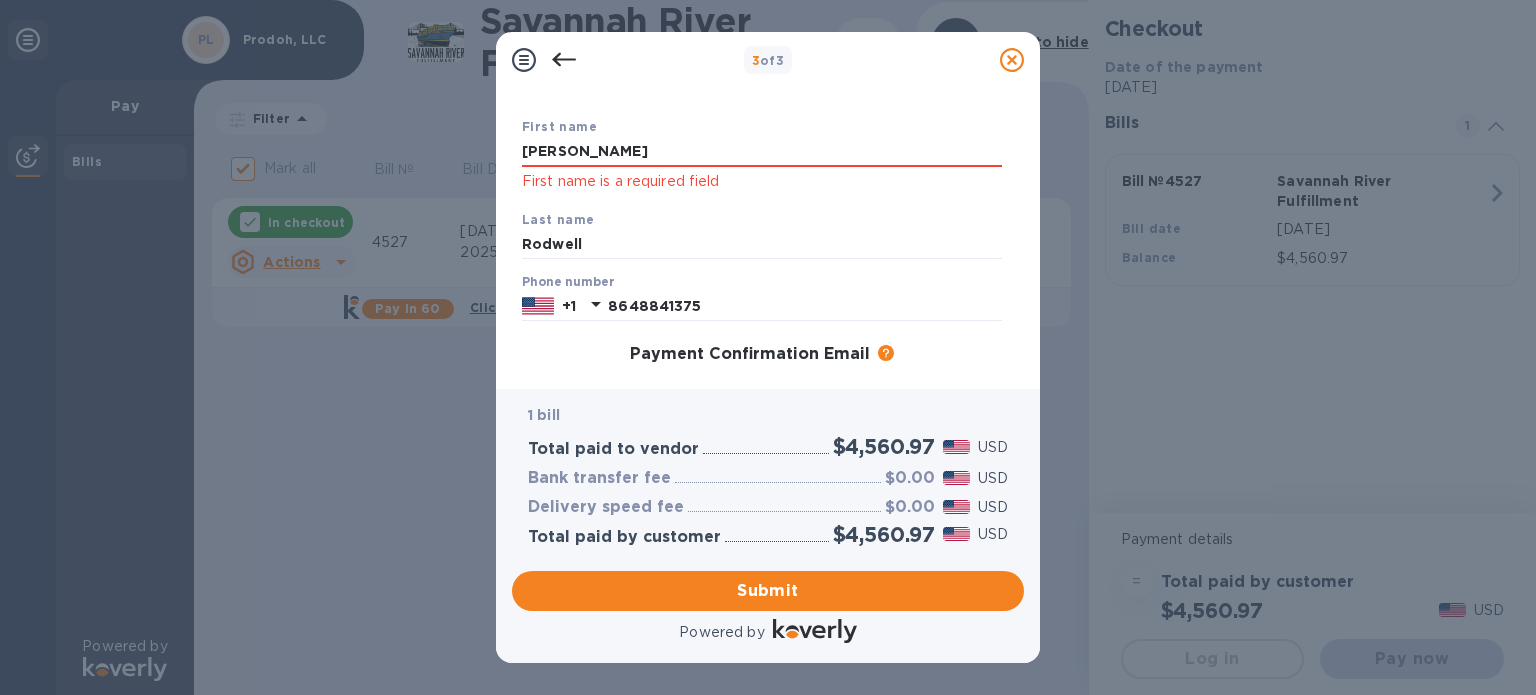 drag, startPoint x: 615, startPoint y: 147, endPoint x: 504, endPoint y: 143, distance: 111.07205 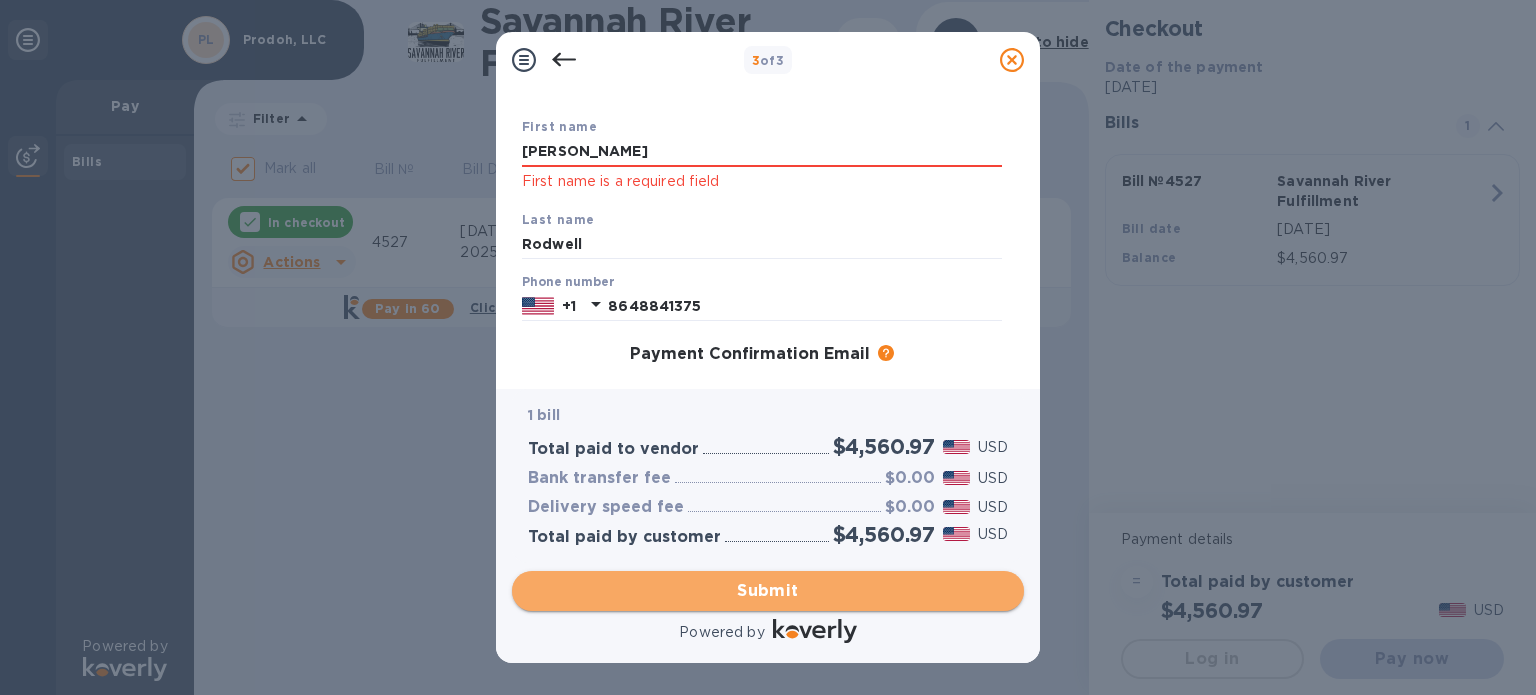 click on "Submit" at bounding box center (768, 591) 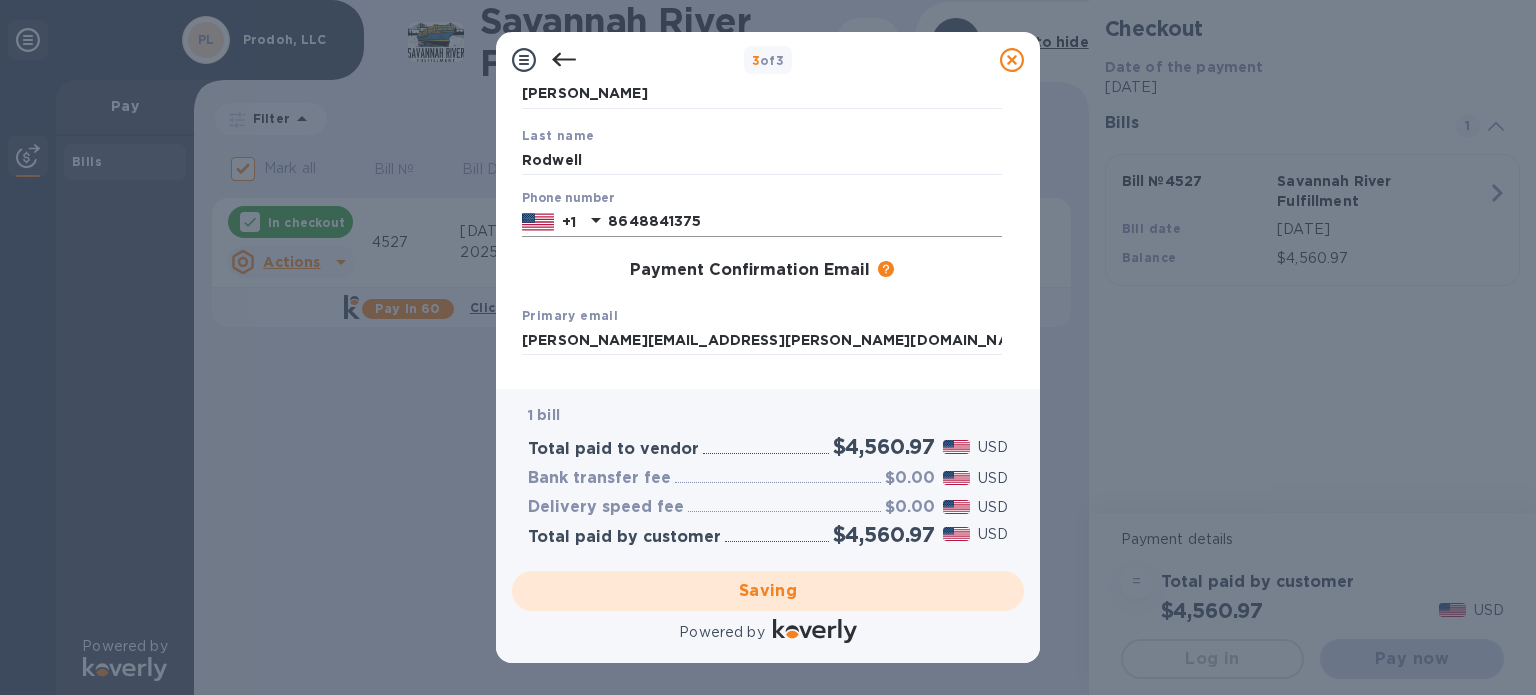 checkbox on "false" 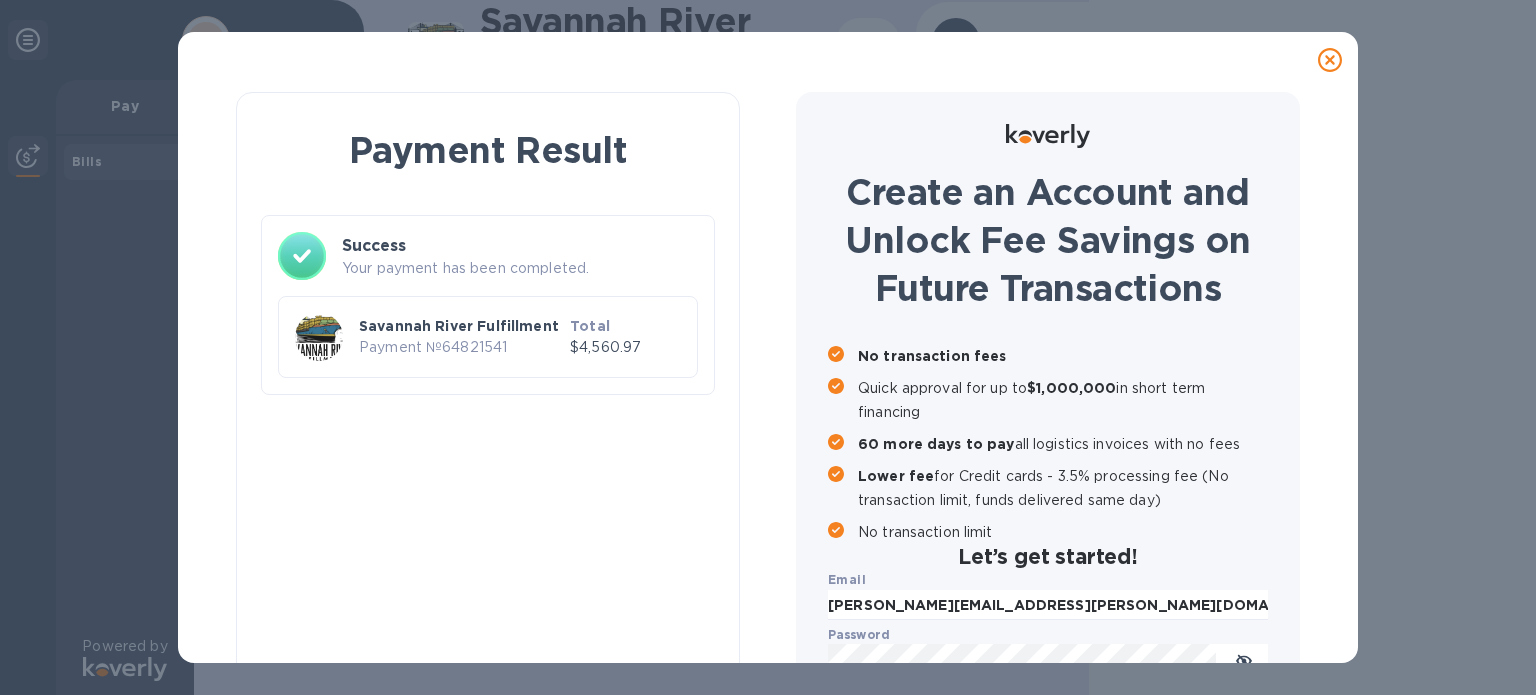 scroll, scrollTop: 224, scrollLeft: 0, axis: vertical 